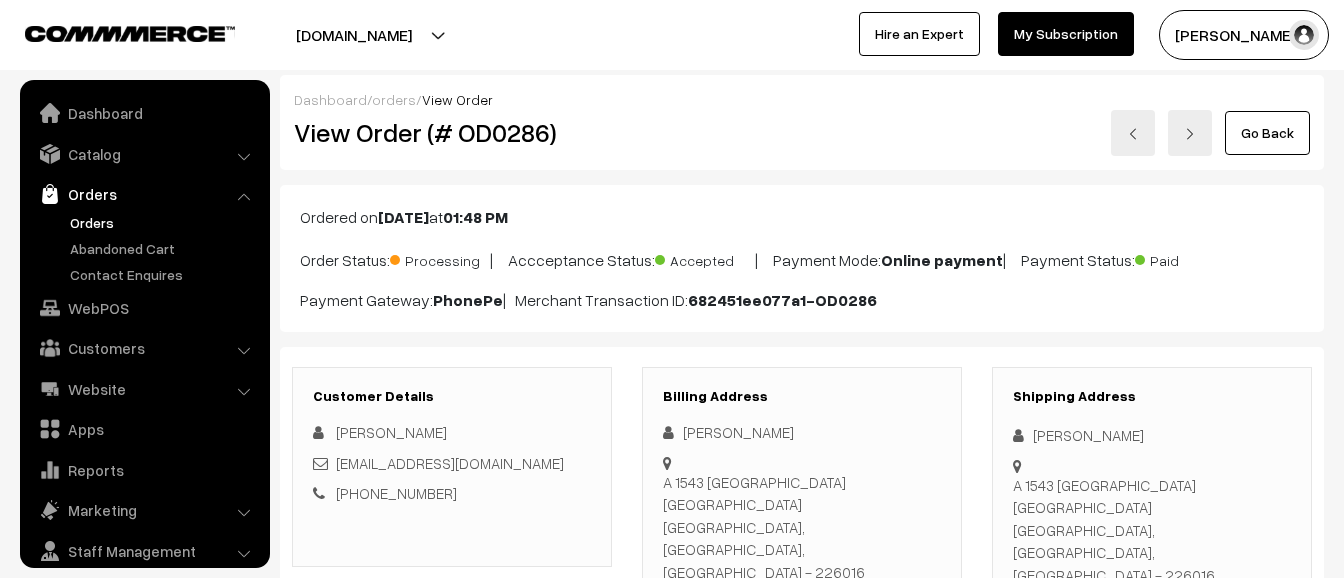 scroll, scrollTop: 0, scrollLeft: 0, axis: both 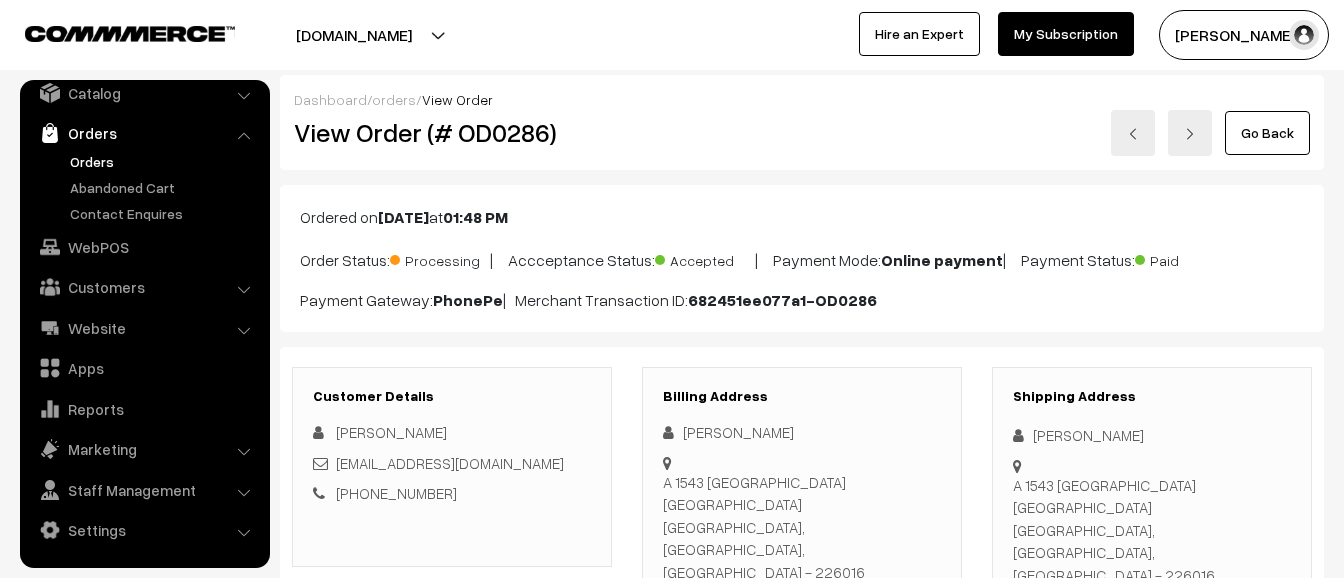 click on "Orders" at bounding box center (164, 161) 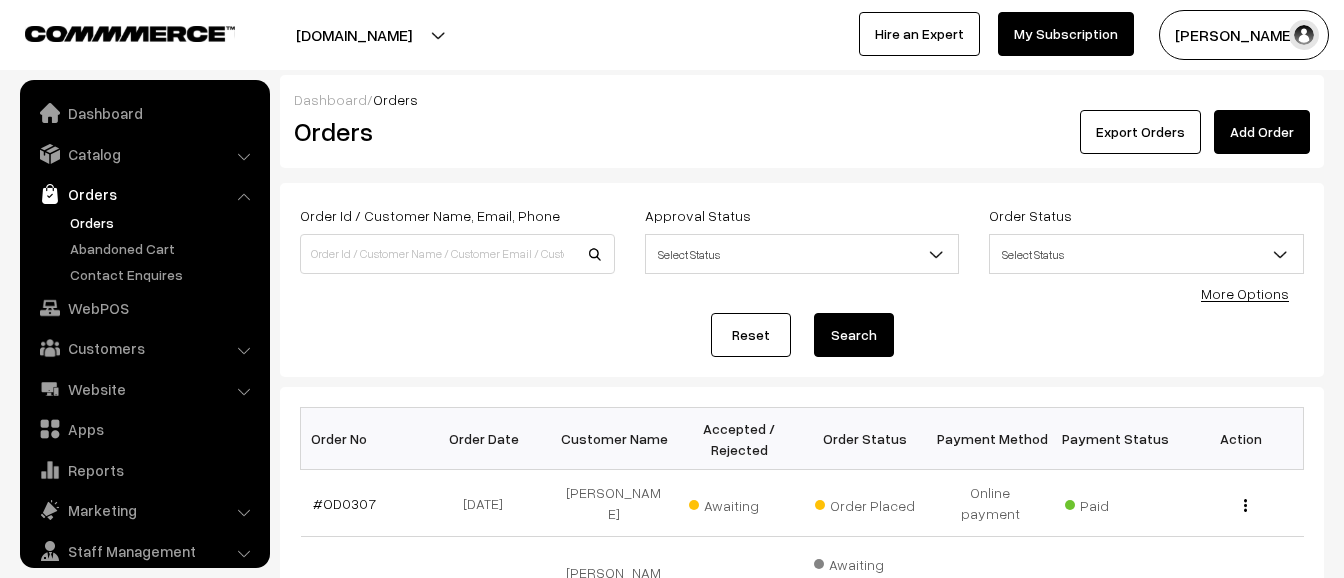 scroll, scrollTop: 0, scrollLeft: 0, axis: both 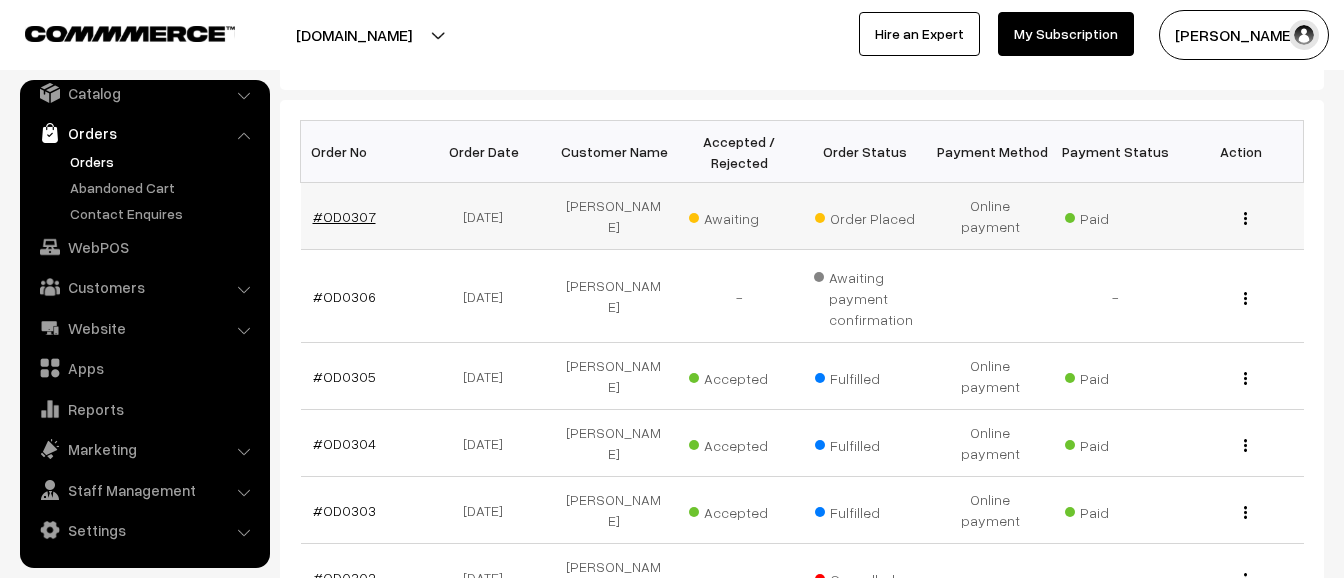click on "#OD0307" at bounding box center (344, 216) 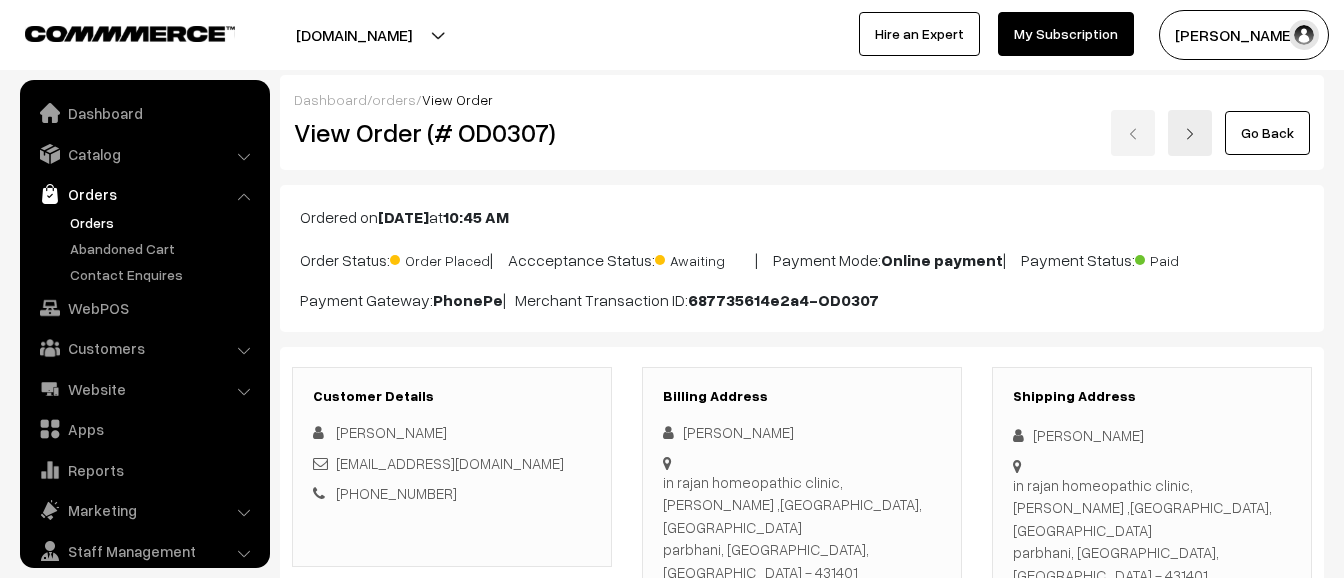 scroll, scrollTop: 0, scrollLeft: 0, axis: both 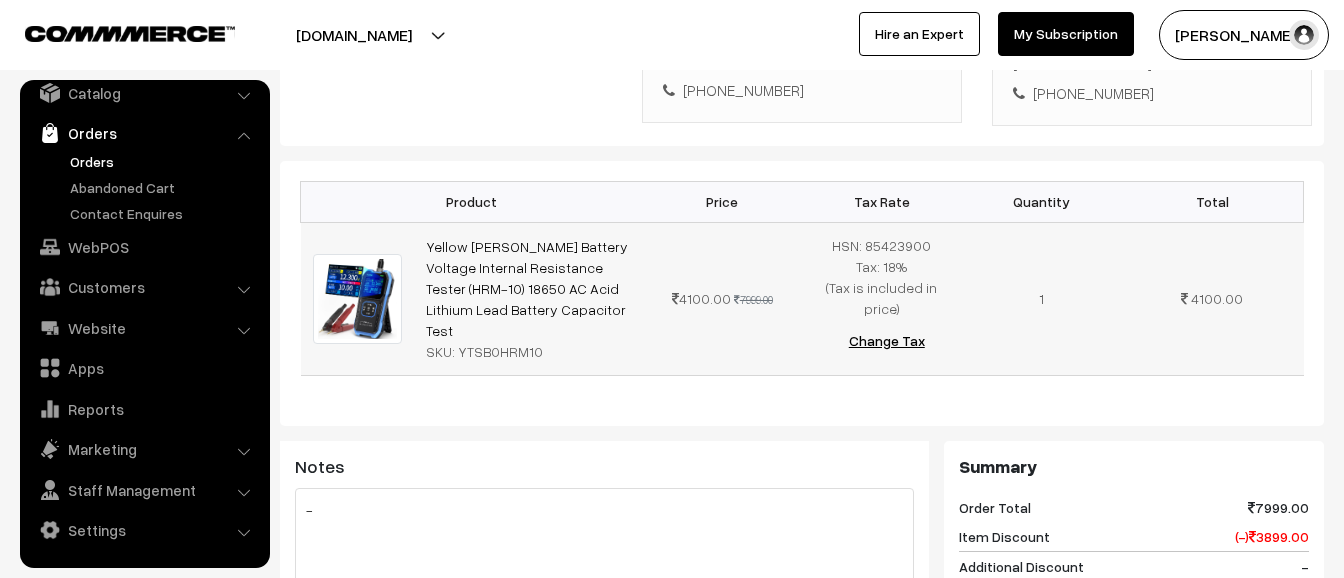 copy on "Yellow Tommy Battery Voltage Internal Resistance Tester (HRM-10) 18650 AC Acid Lithium Lead Battery Capacitor Test" 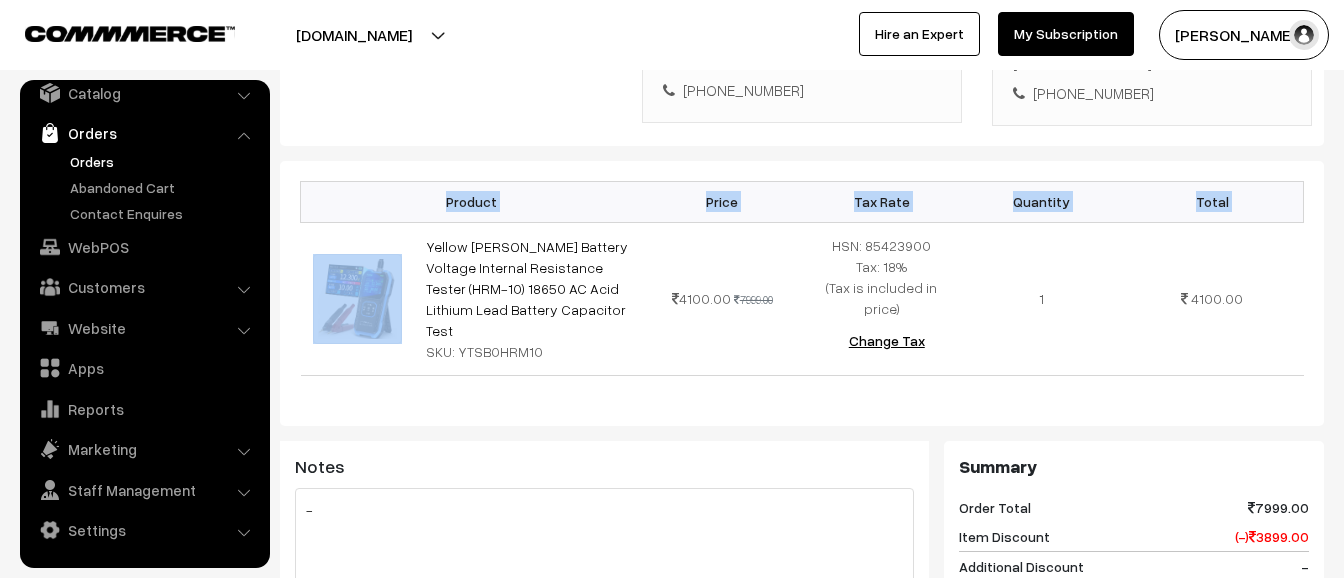 drag, startPoint x: 423, startPoint y: 209, endPoint x: 549, endPoint y: 376, distance: 209.20087 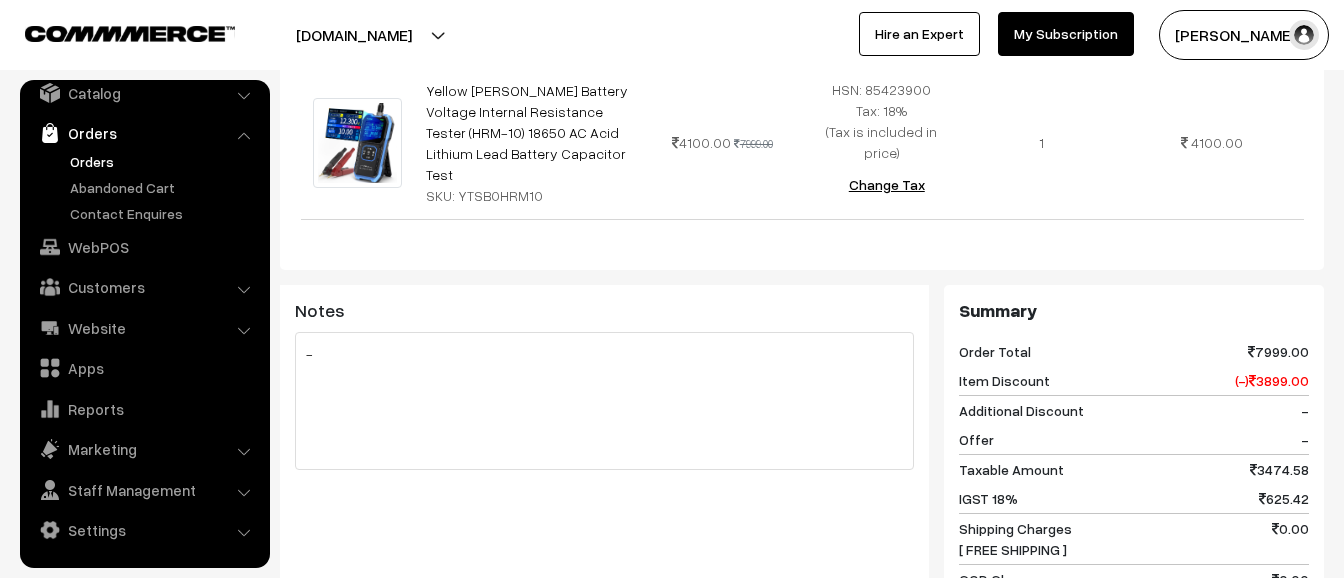 scroll, scrollTop: 833, scrollLeft: 0, axis: vertical 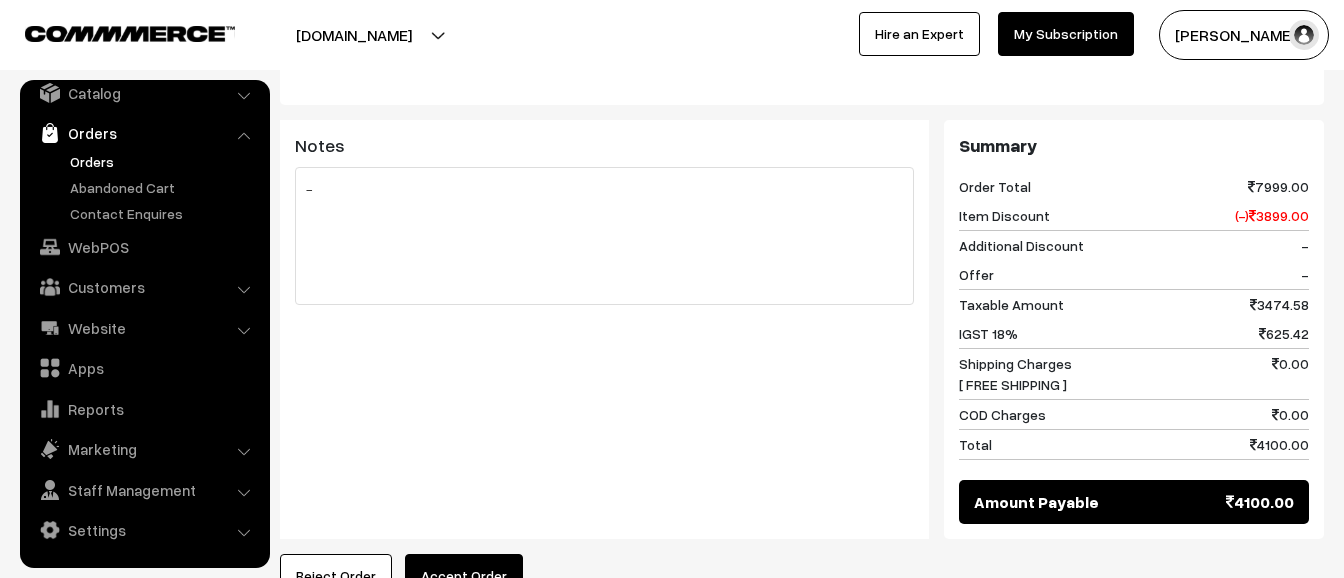 click on "Accept Order" at bounding box center (464, 576) 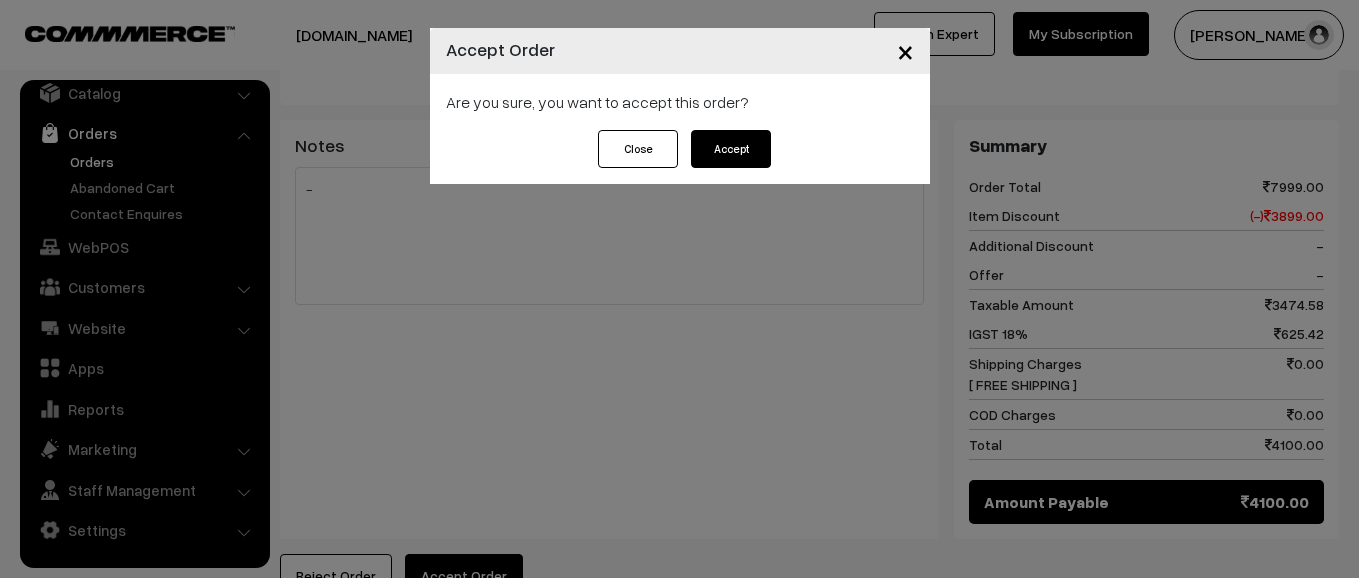 click on "×" at bounding box center [905, 50] 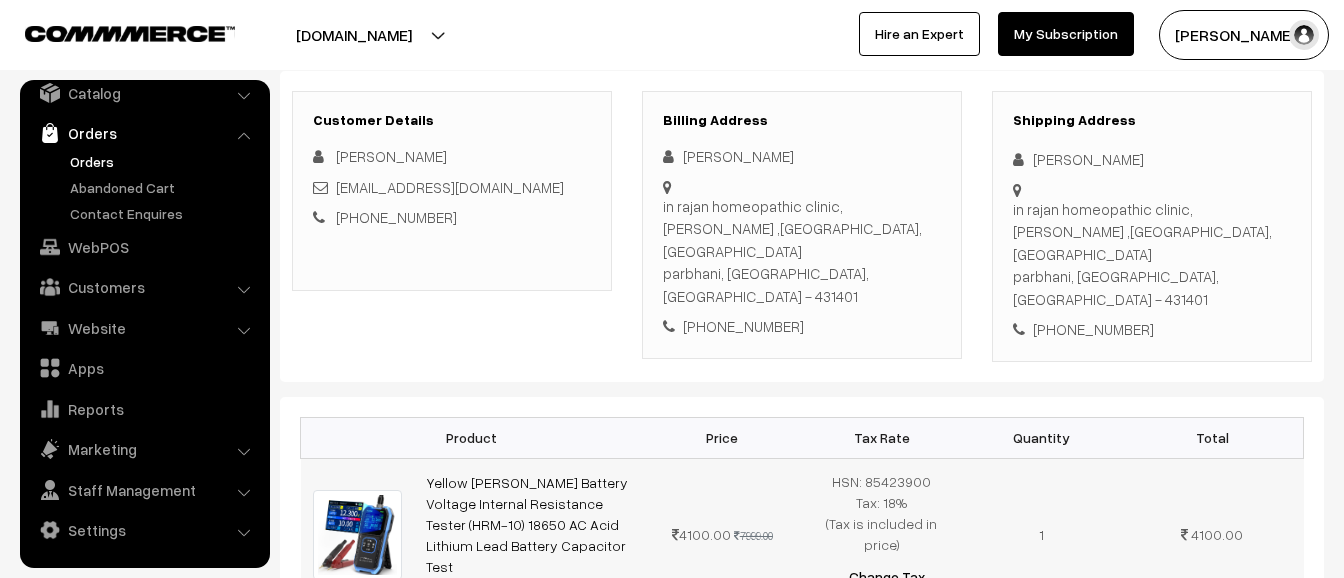 scroll, scrollTop: 275, scrollLeft: 0, axis: vertical 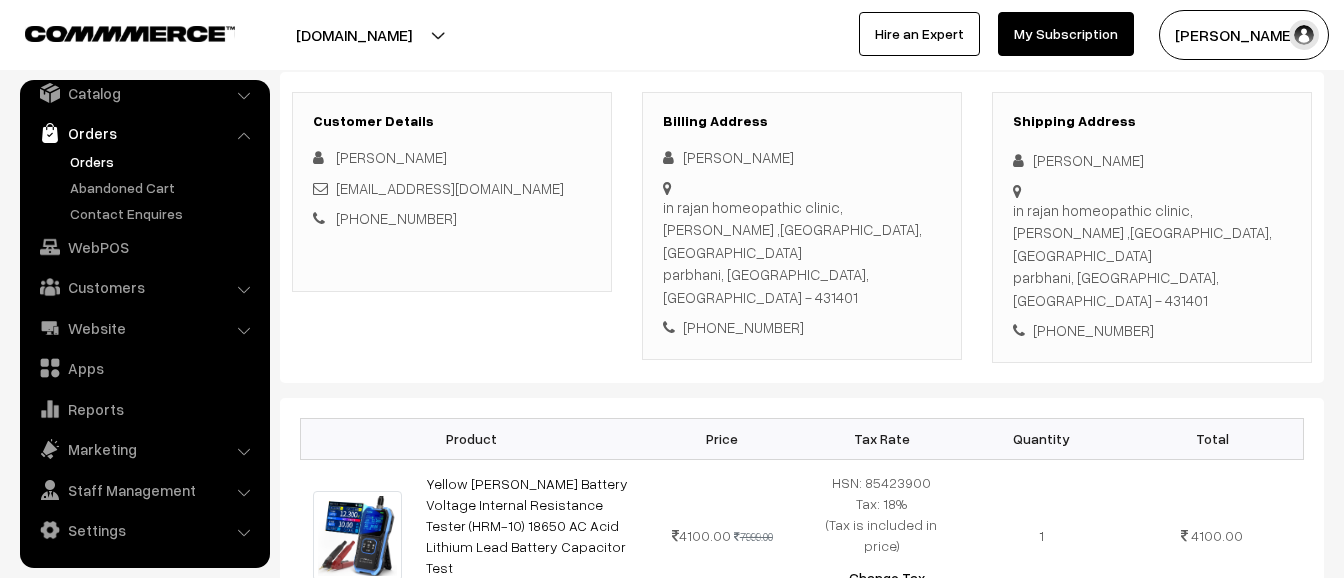 drag, startPoint x: 1008, startPoint y: 206, endPoint x: 1213, endPoint y: 246, distance: 208.86598 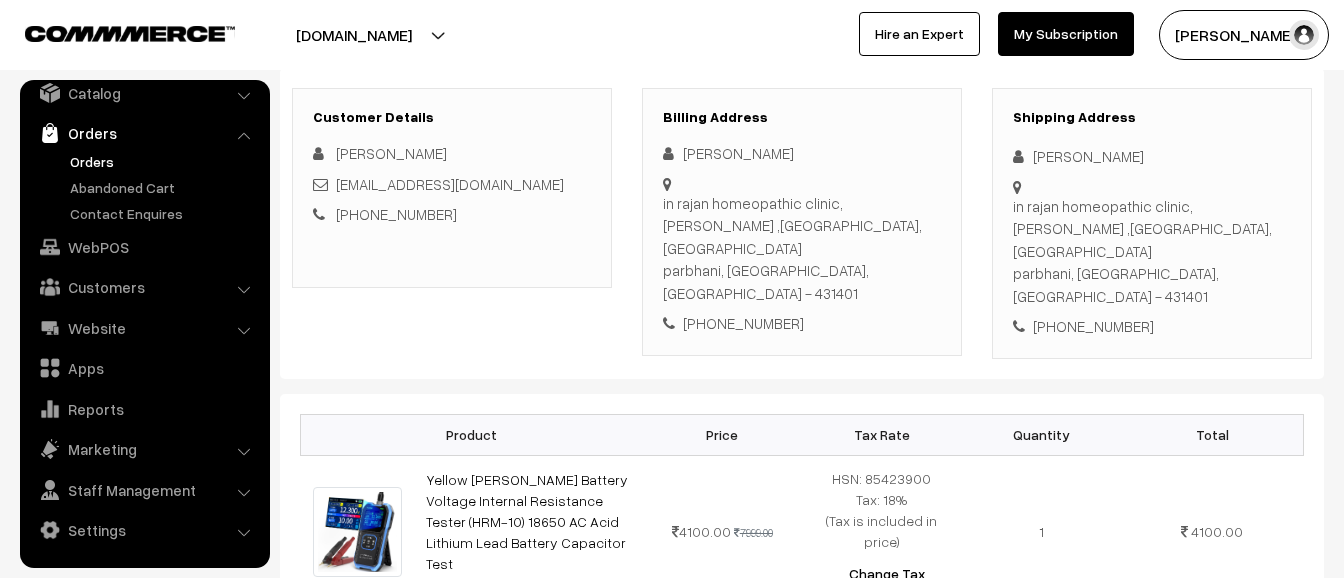 click on "Customer Details
sharvil sawargaonkar
sawargaonkarsharvil794@gmail.com
+91 8087324618
Billing Address
sharvil sawargaonkar" at bounding box center [802, 223] 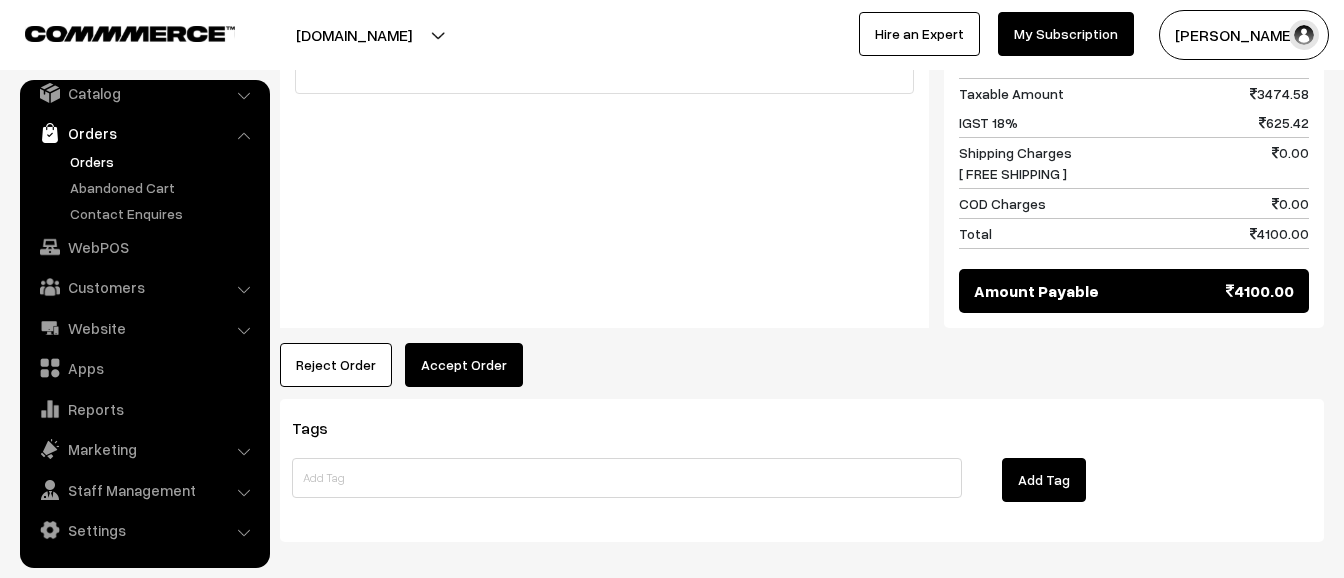 click on "Accept Order" at bounding box center [464, 365] 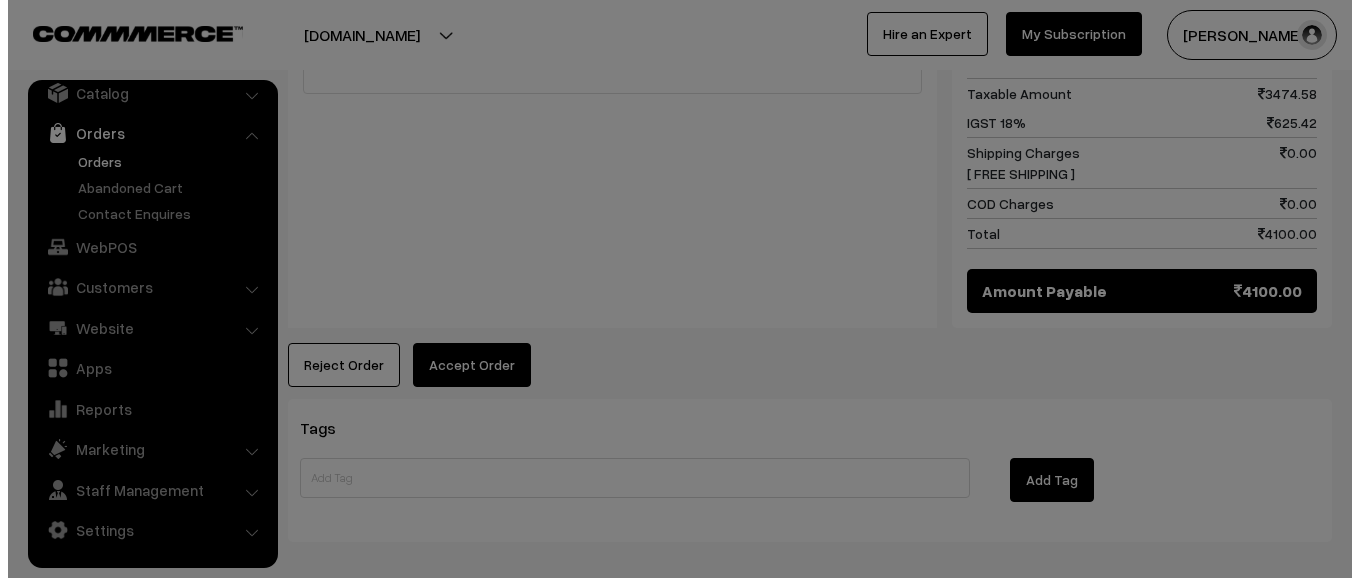 scroll, scrollTop: 1023, scrollLeft: 0, axis: vertical 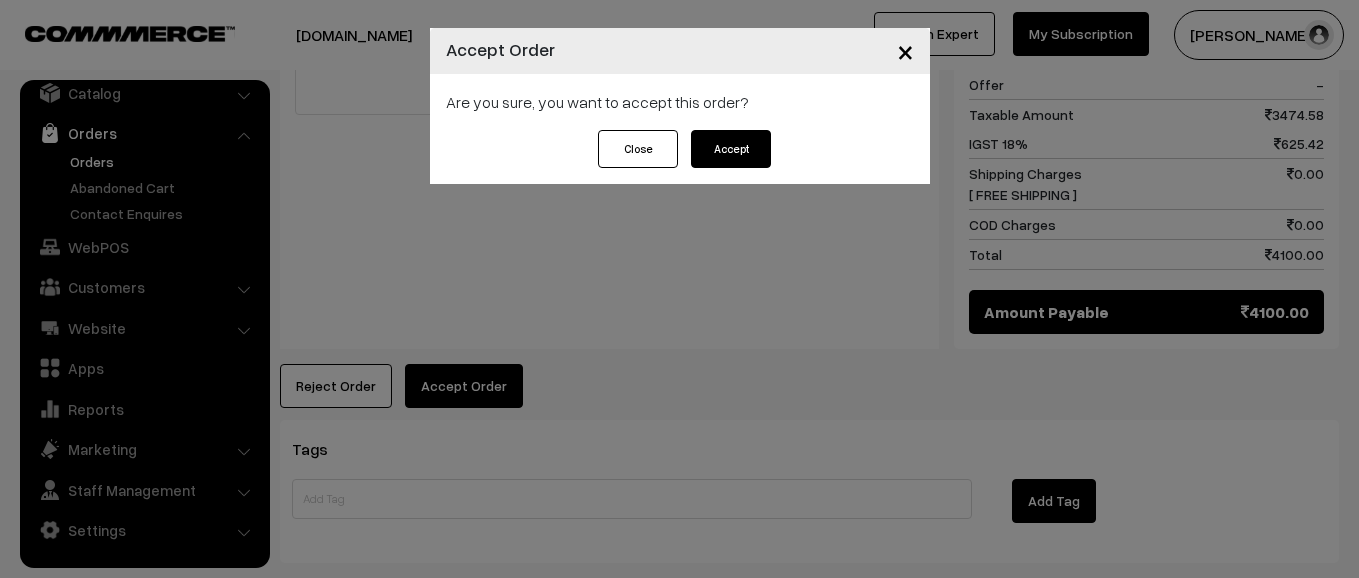click on "Accept" at bounding box center (731, 149) 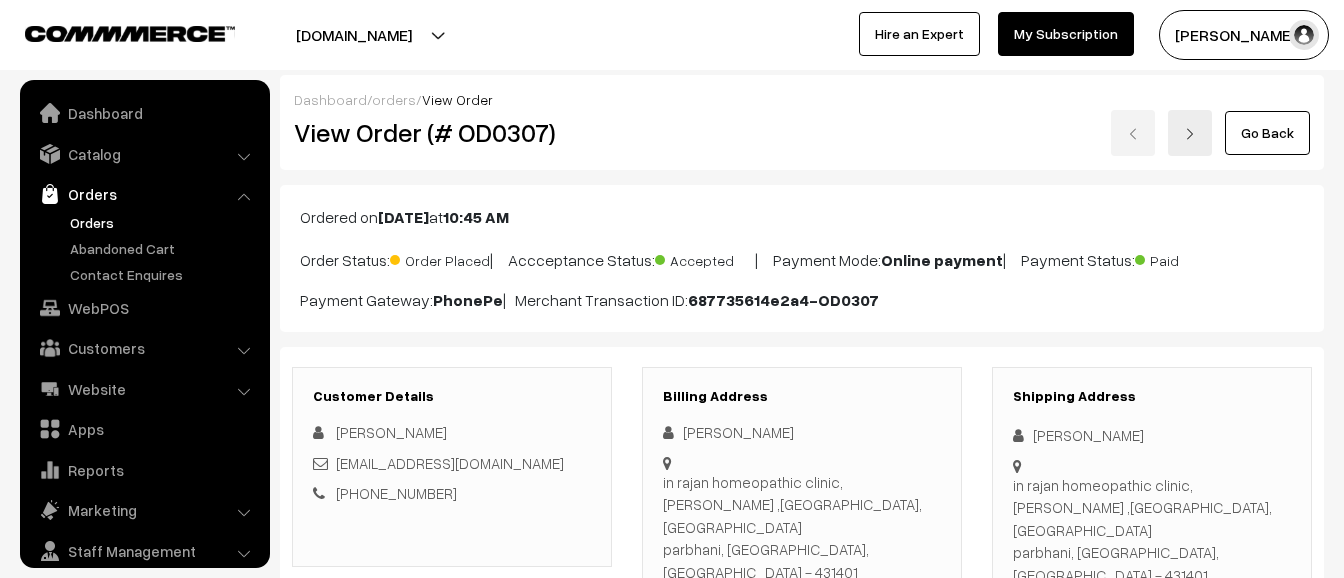 scroll, scrollTop: 0, scrollLeft: 0, axis: both 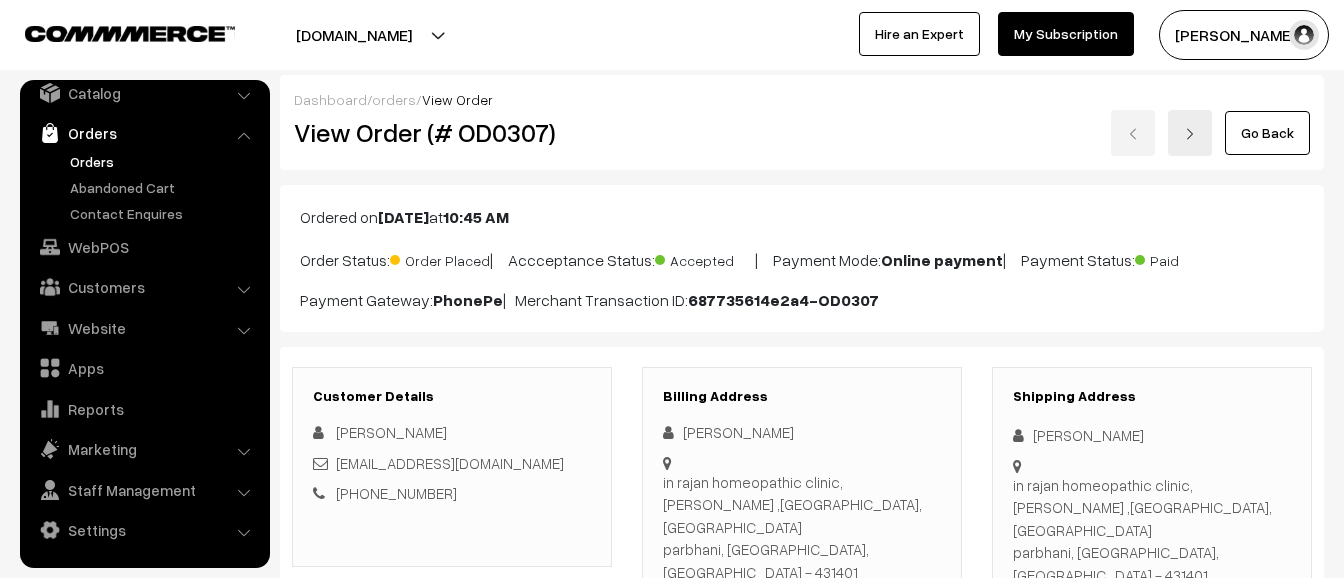 click on "Orders" at bounding box center [164, 161] 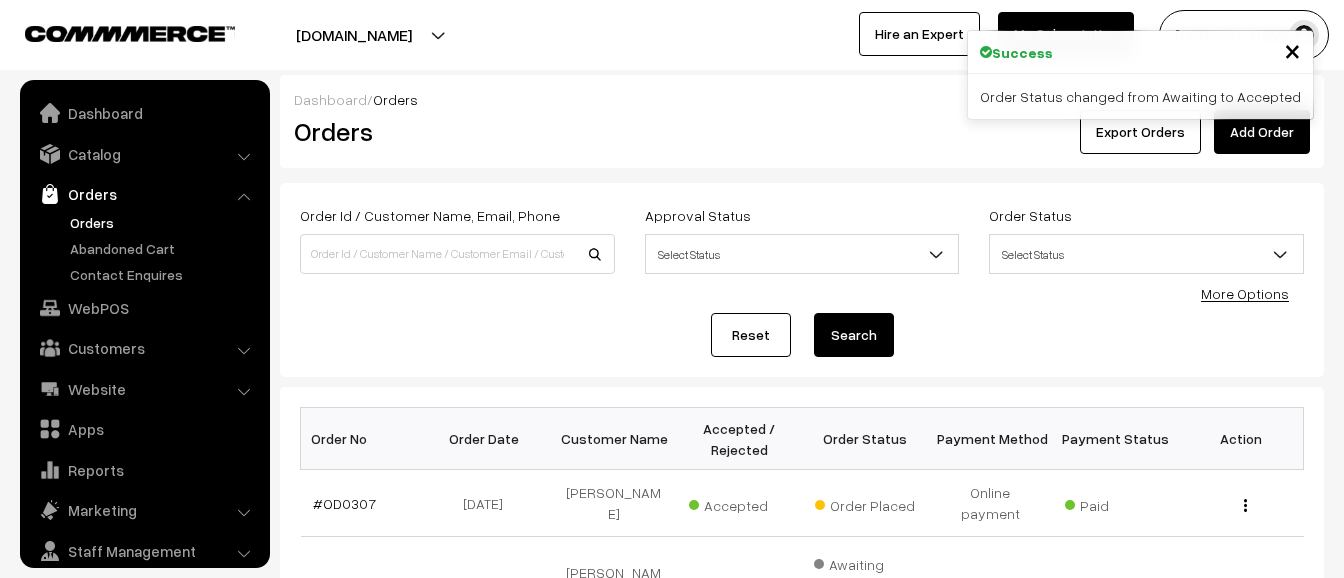 scroll, scrollTop: 0, scrollLeft: 0, axis: both 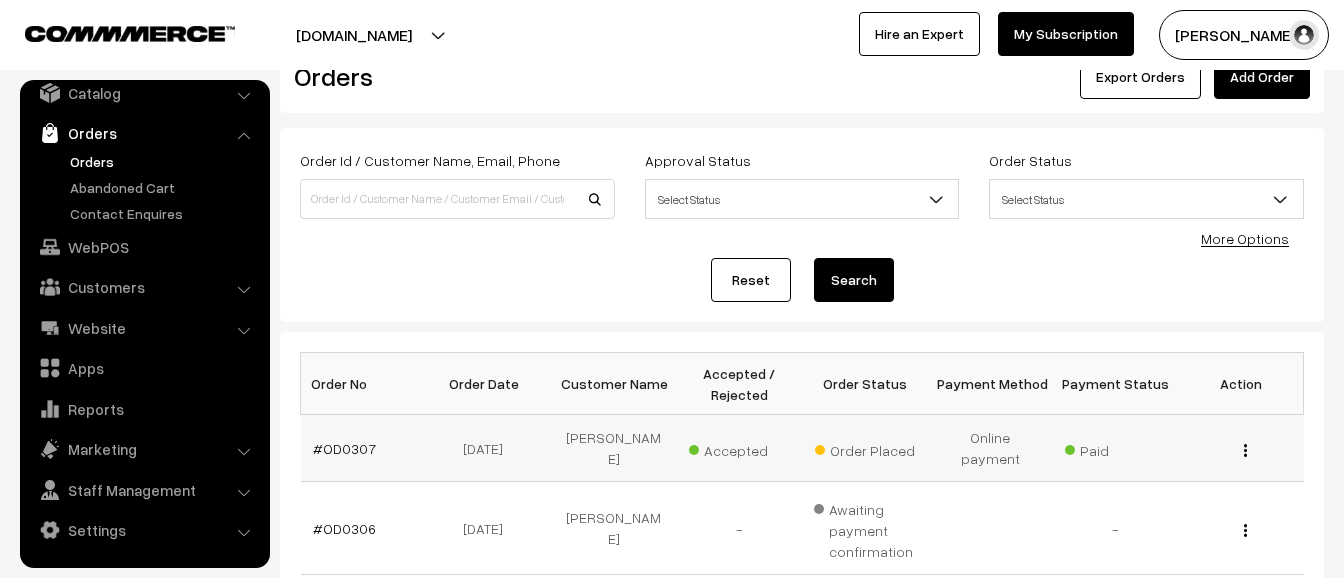 click at bounding box center (1245, 450) 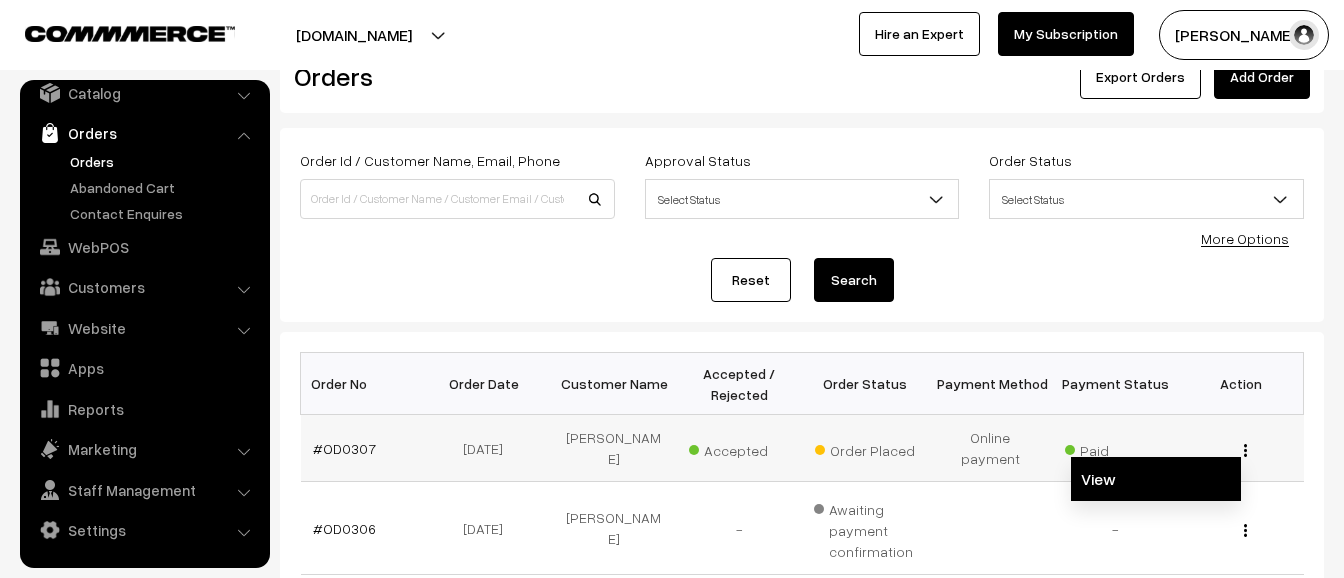 click on "View" at bounding box center (1156, 479) 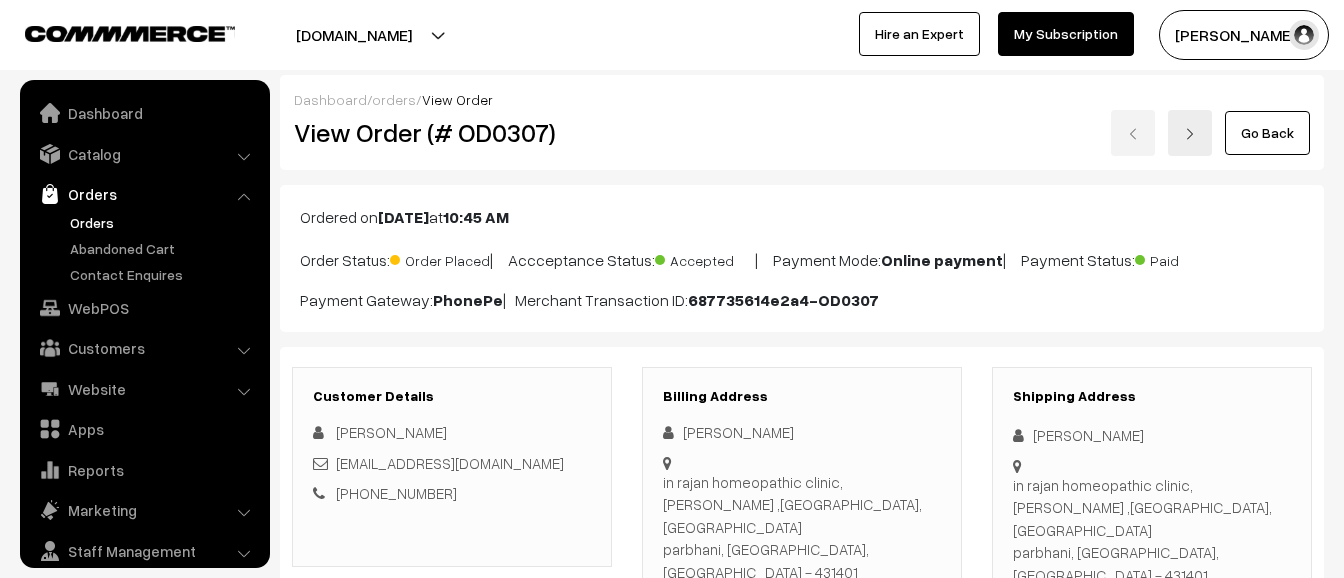 scroll, scrollTop: 171, scrollLeft: 0, axis: vertical 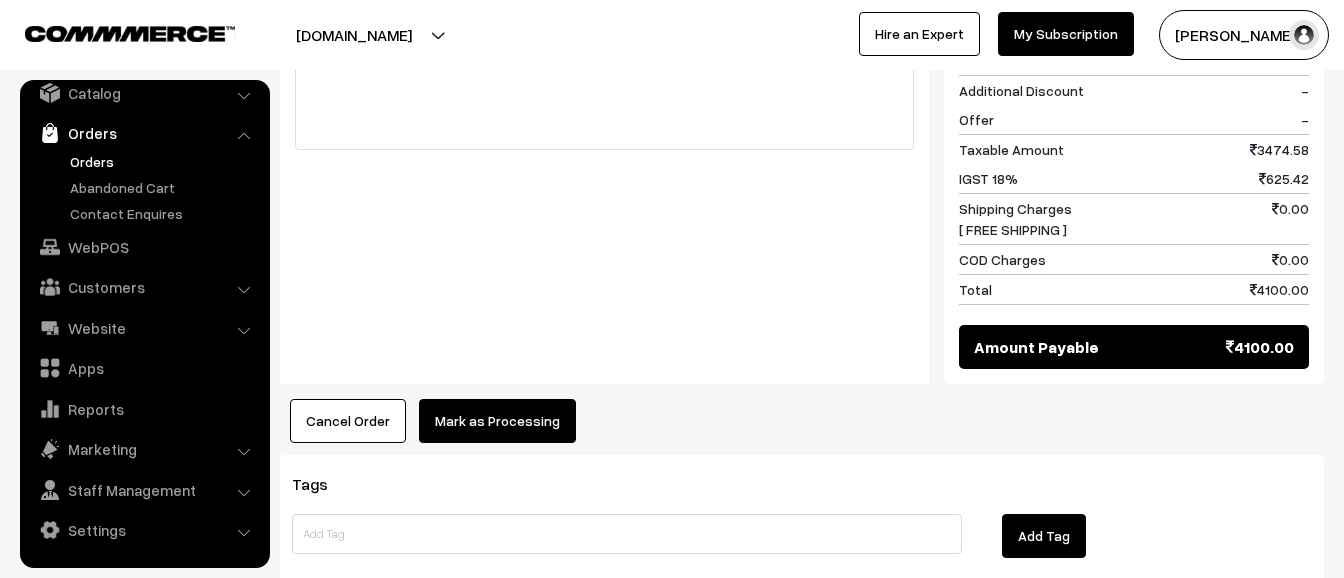 click on "Mark as Processing" at bounding box center [497, 421] 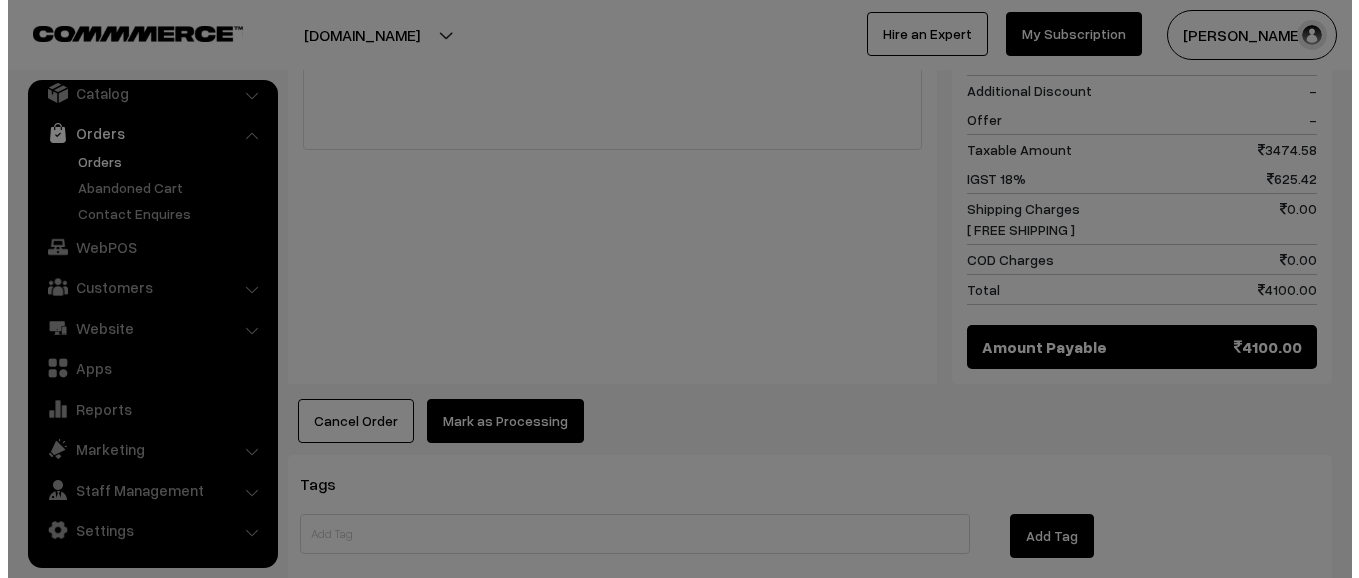 scroll, scrollTop: 967, scrollLeft: 0, axis: vertical 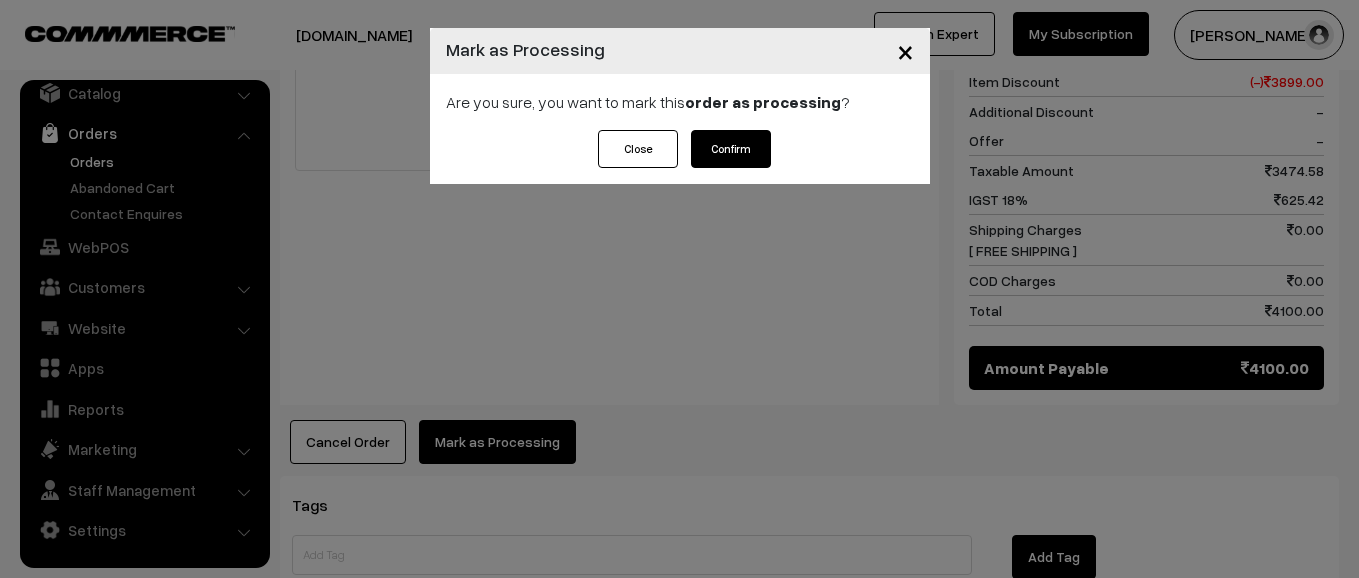click on "Confirm" at bounding box center [731, 149] 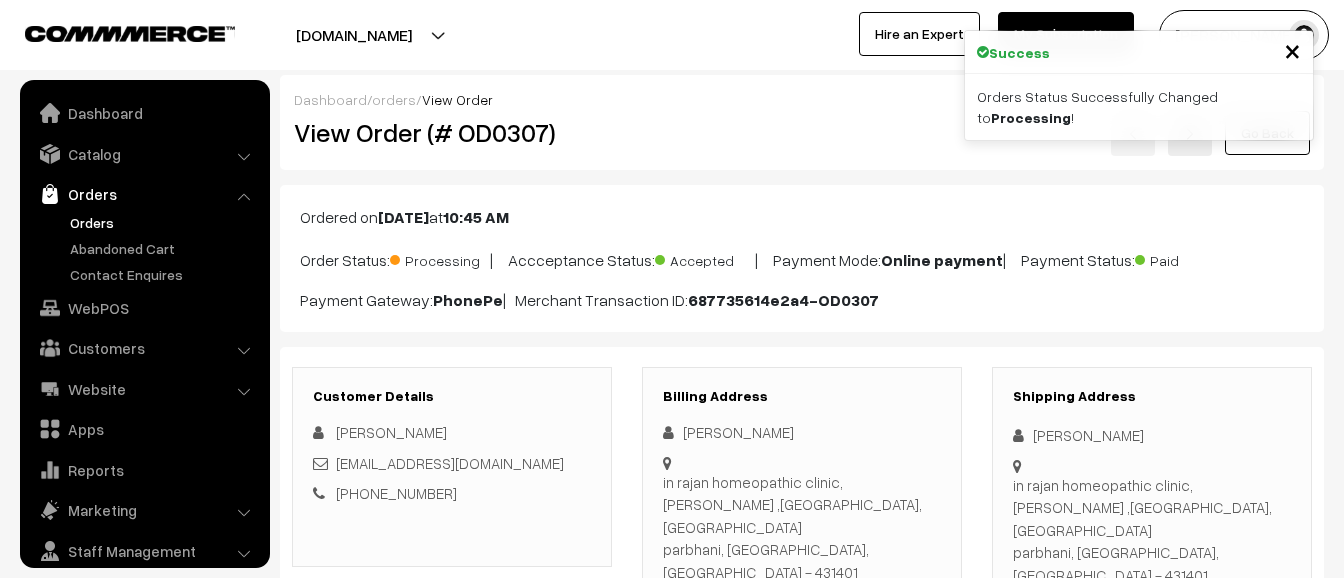 scroll, scrollTop: 0, scrollLeft: 0, axis: both 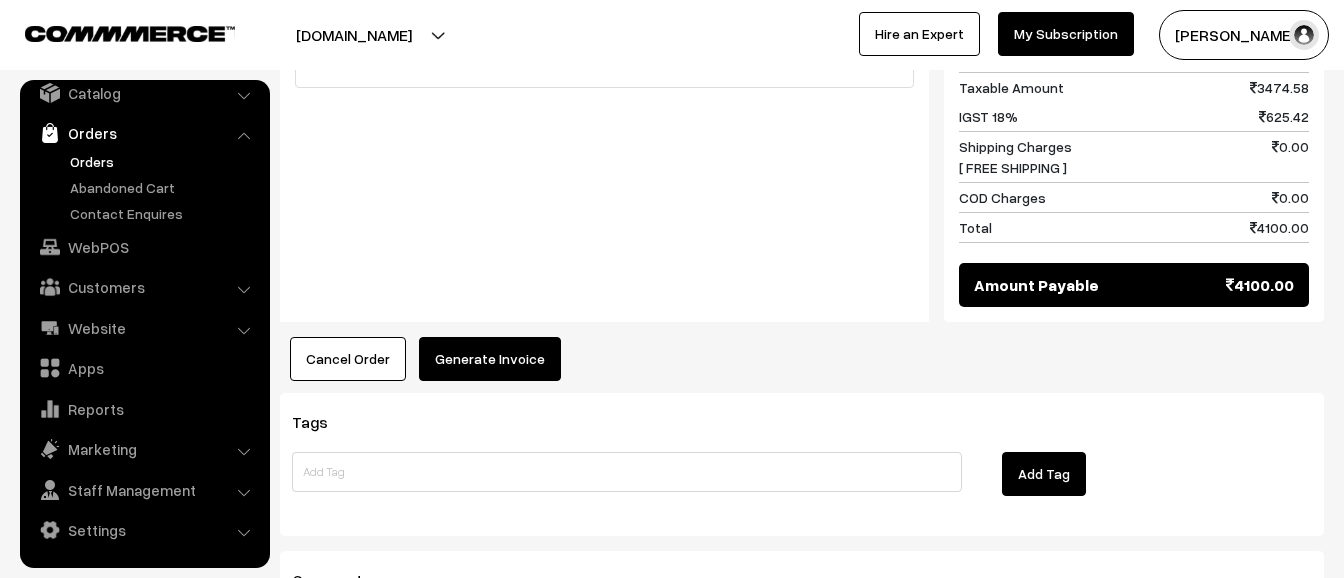 click on "Generate Invoice" at bounding box center (490, 359) 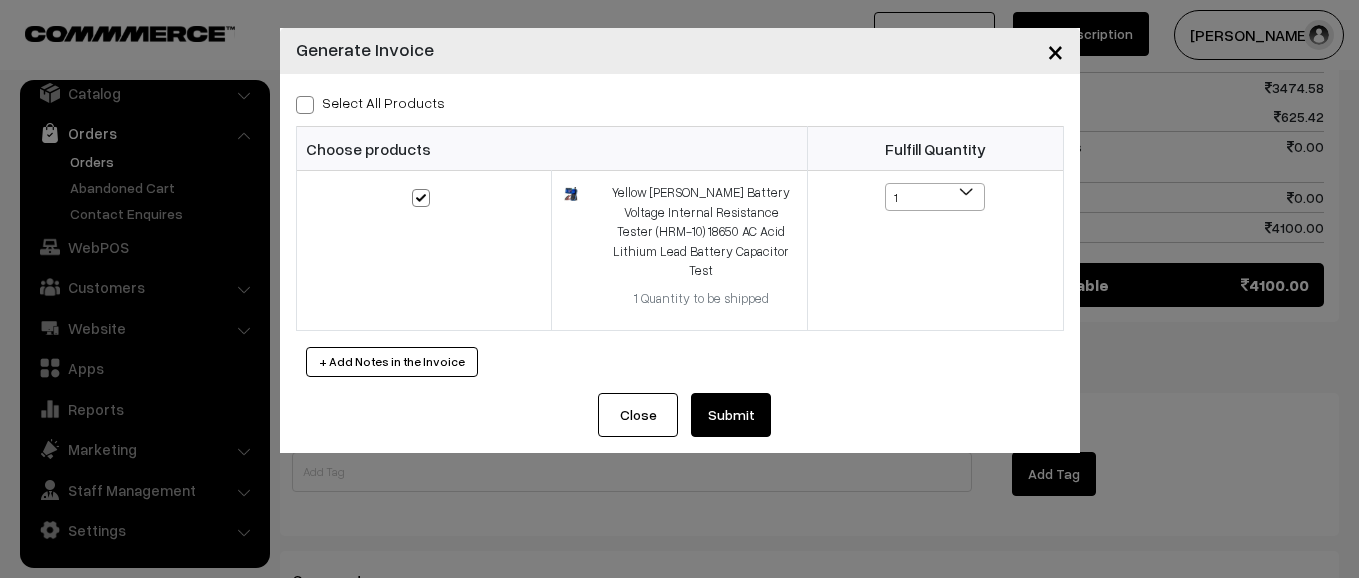 click on "Submit" at bounding box center [731, 415] 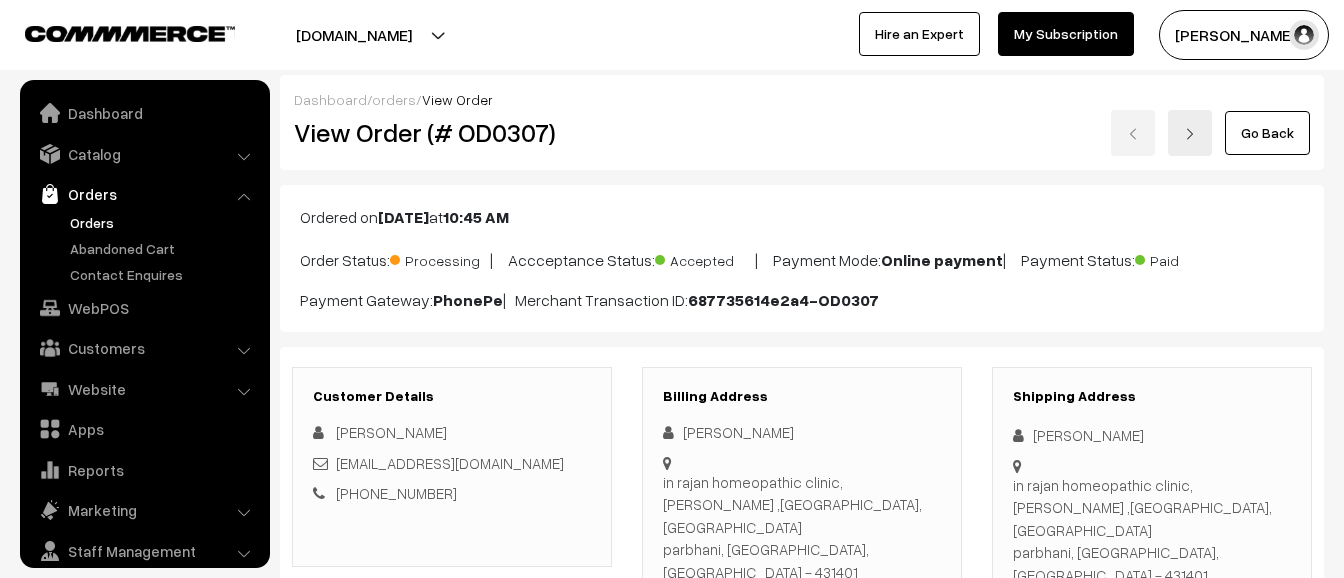 scroll, scrollTop: 1048, scrollLeft: 0, axis: vertical 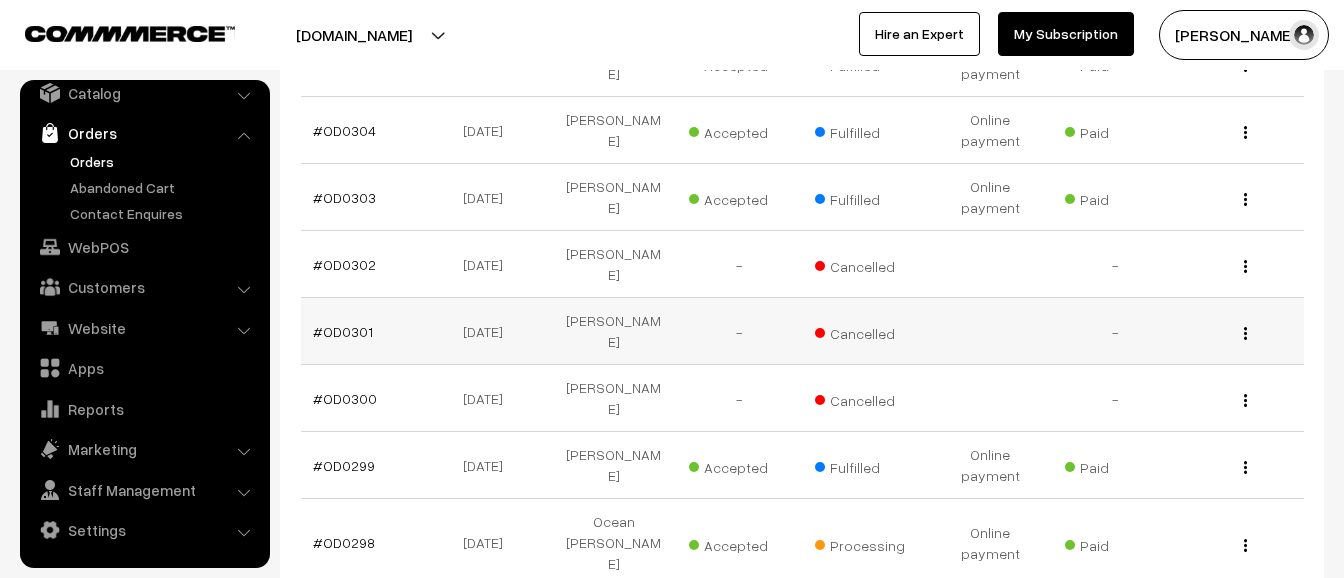 click on "[PERSON_NAME]" at bounding box center [613, 331] 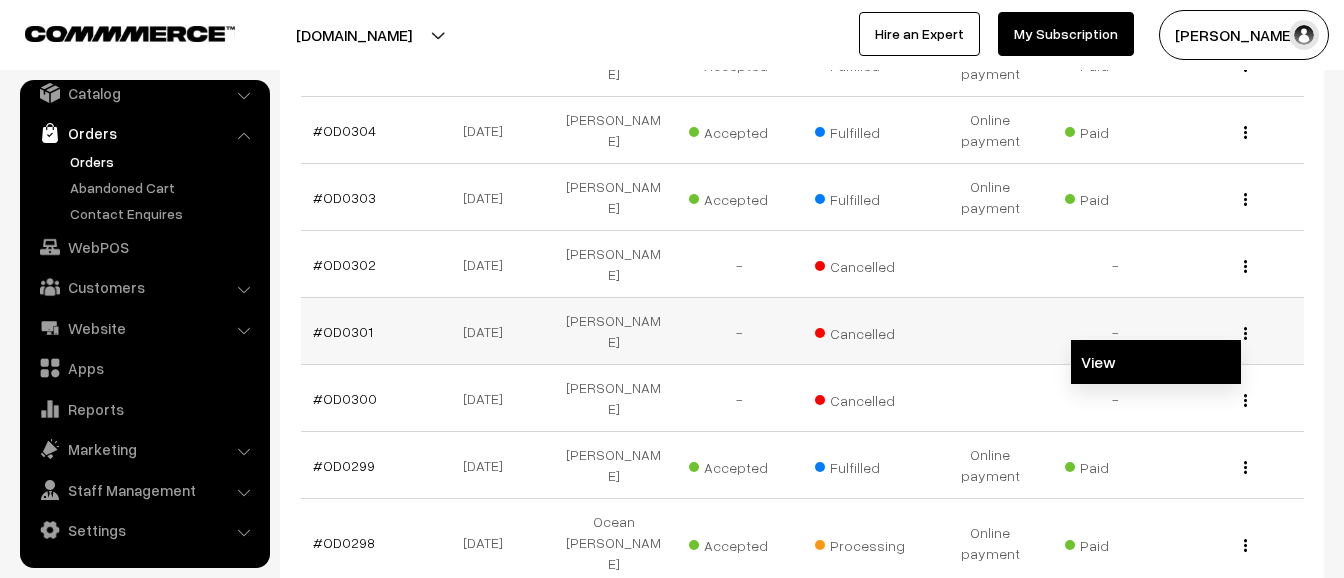 click on "View" at bounding box center (1156, 362) 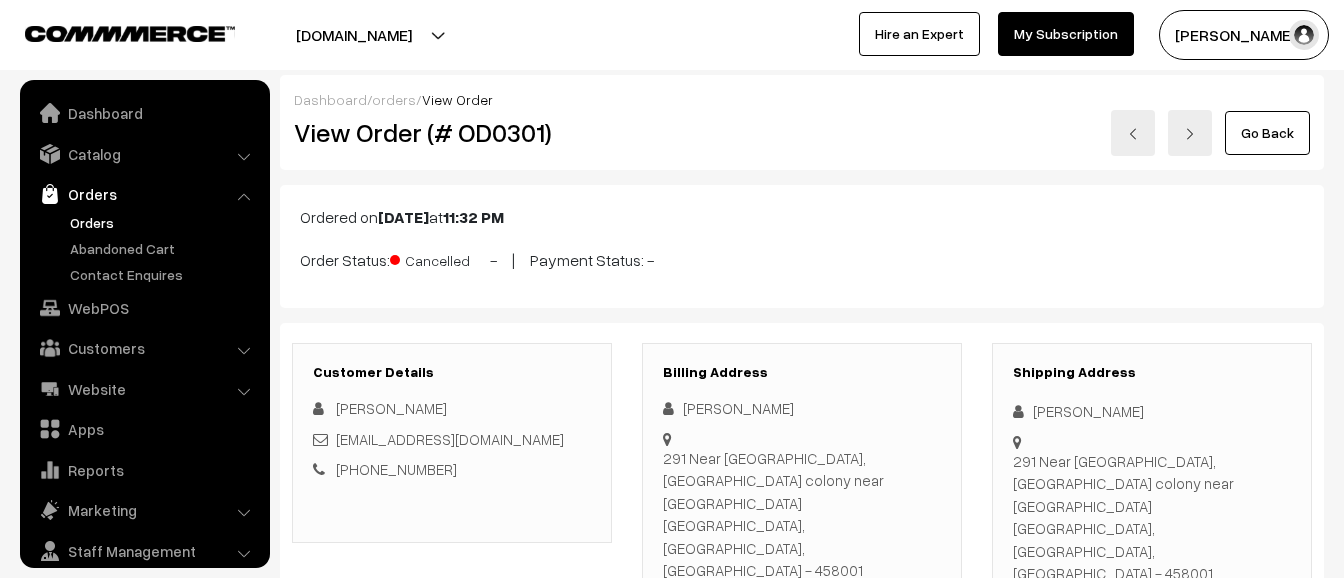 scroll, scrollTop: 483, scrollLeft: 0, axis: vertical 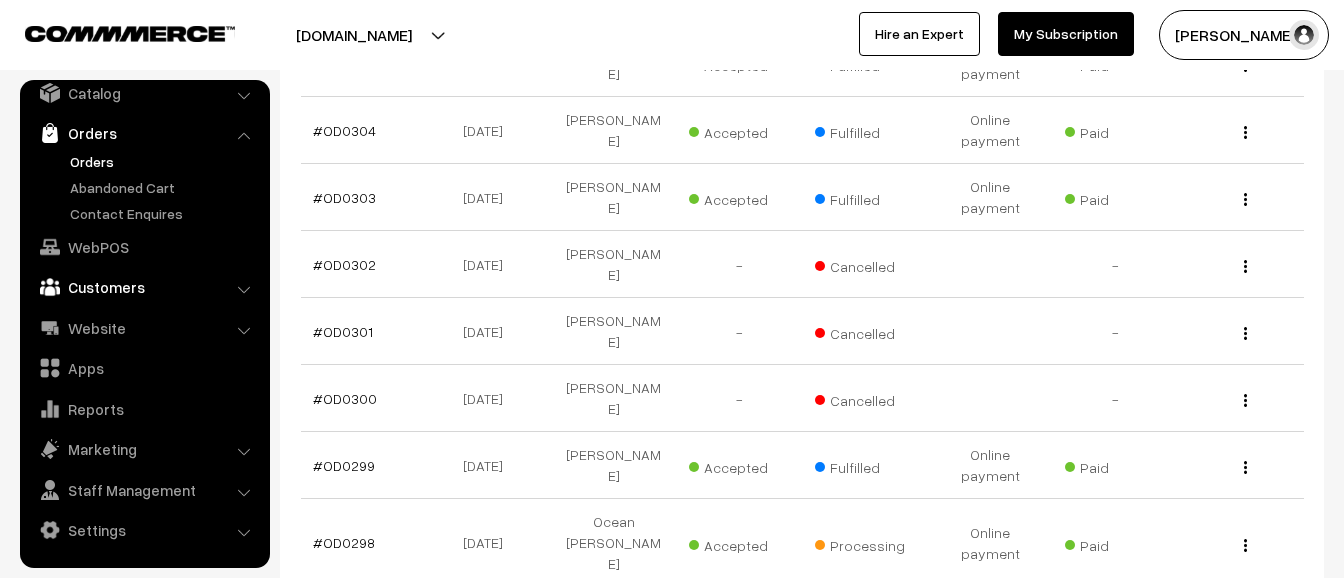 click on "Customers" at bounding box center [144, 287] 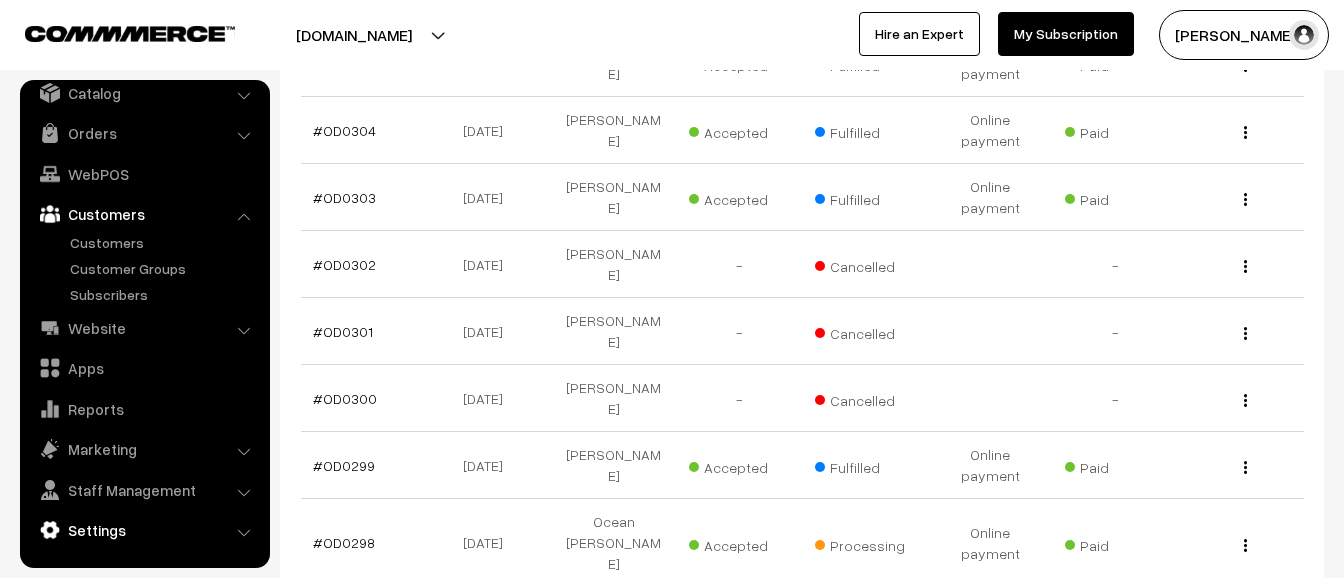 click on "Settings" at bounding box center (144, 530) 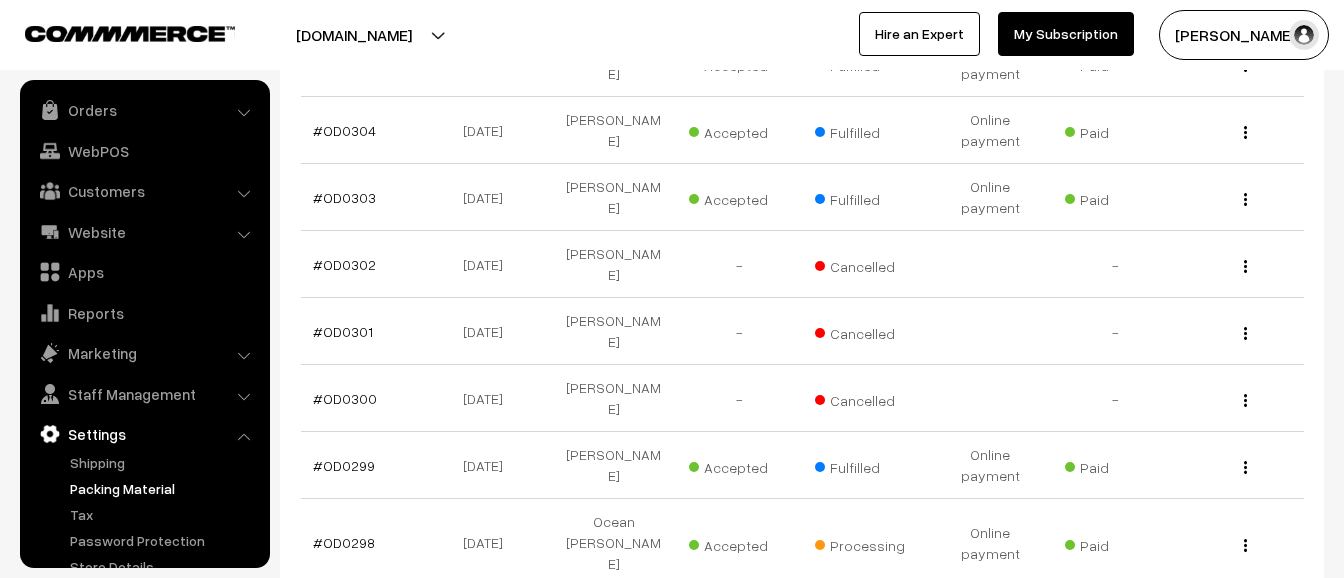 scroll, scrollTop: 139, scrollLeft: 0, axis: vertical 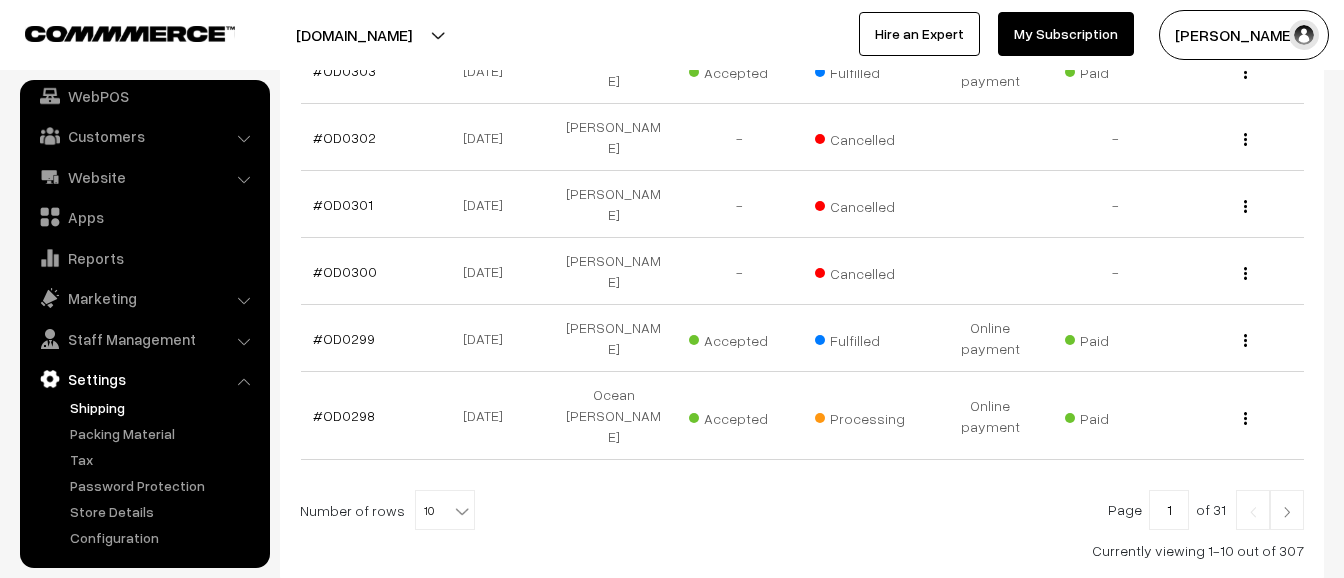click on "Shipping" at bounding box center [164, 407] 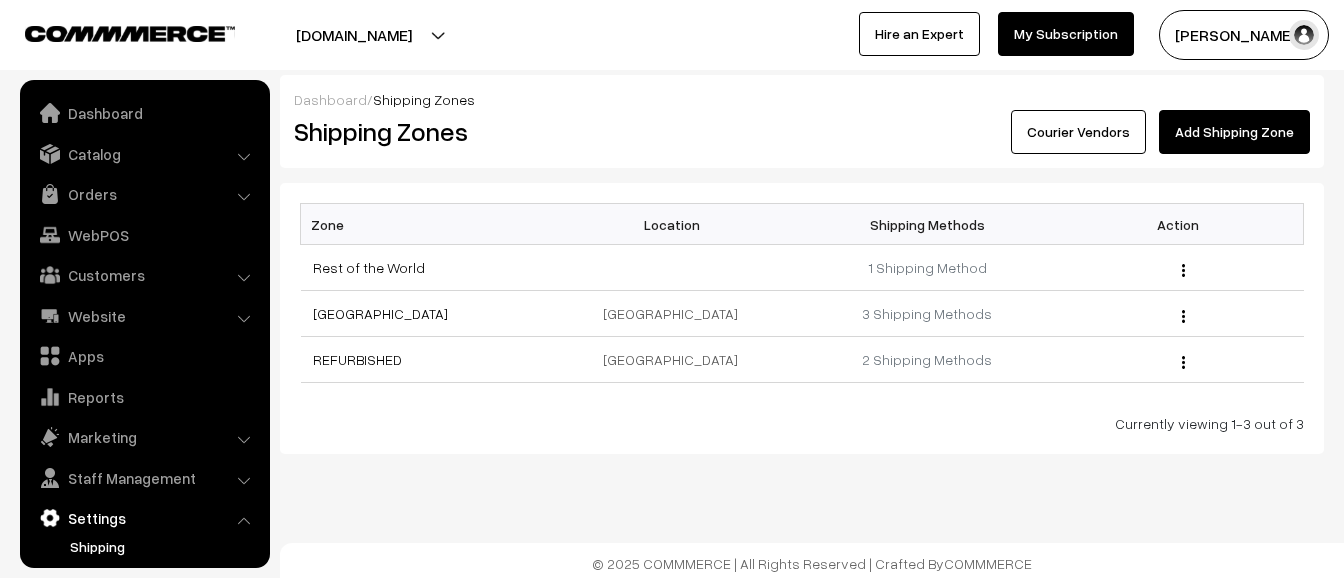 scroll, scrollTop: 0, scrollLeft: 0, axis: both 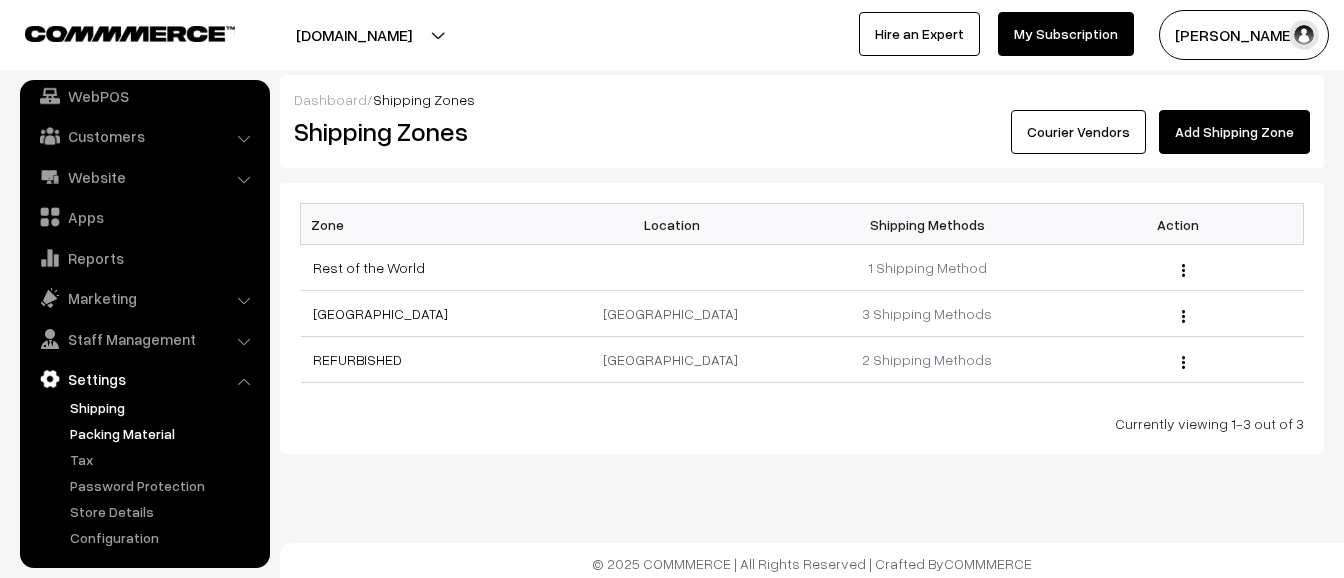 click on "Packing Material" at bounding box center [164, 433] 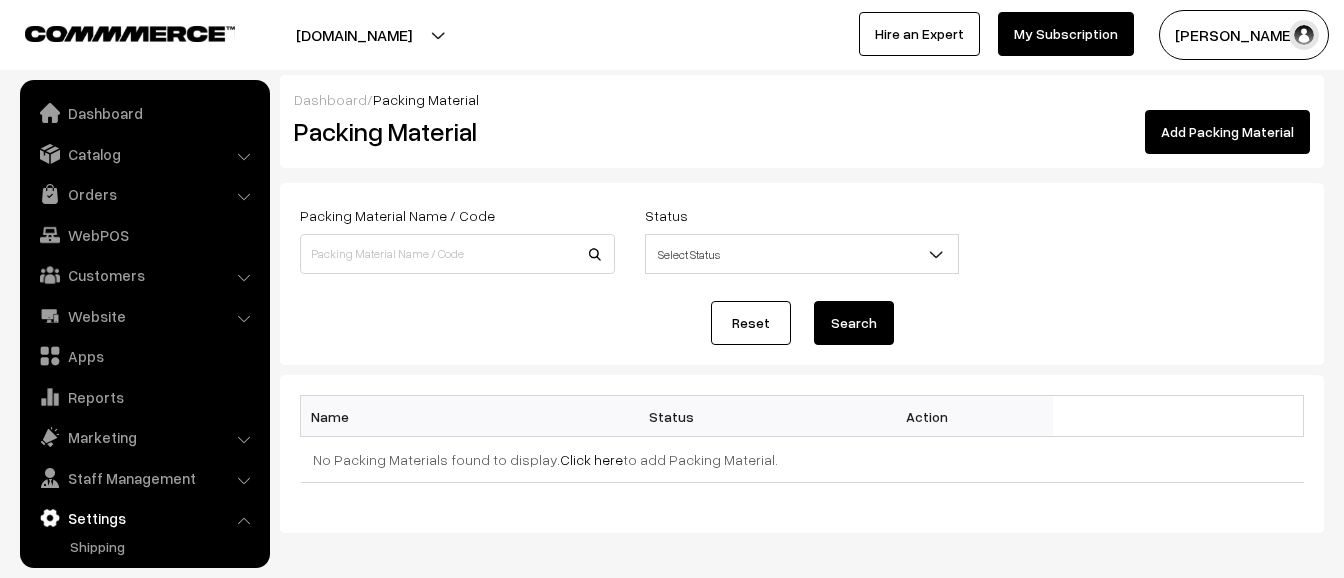 scroll, scrollTop: 0, scrollLeft: 0, axis: both 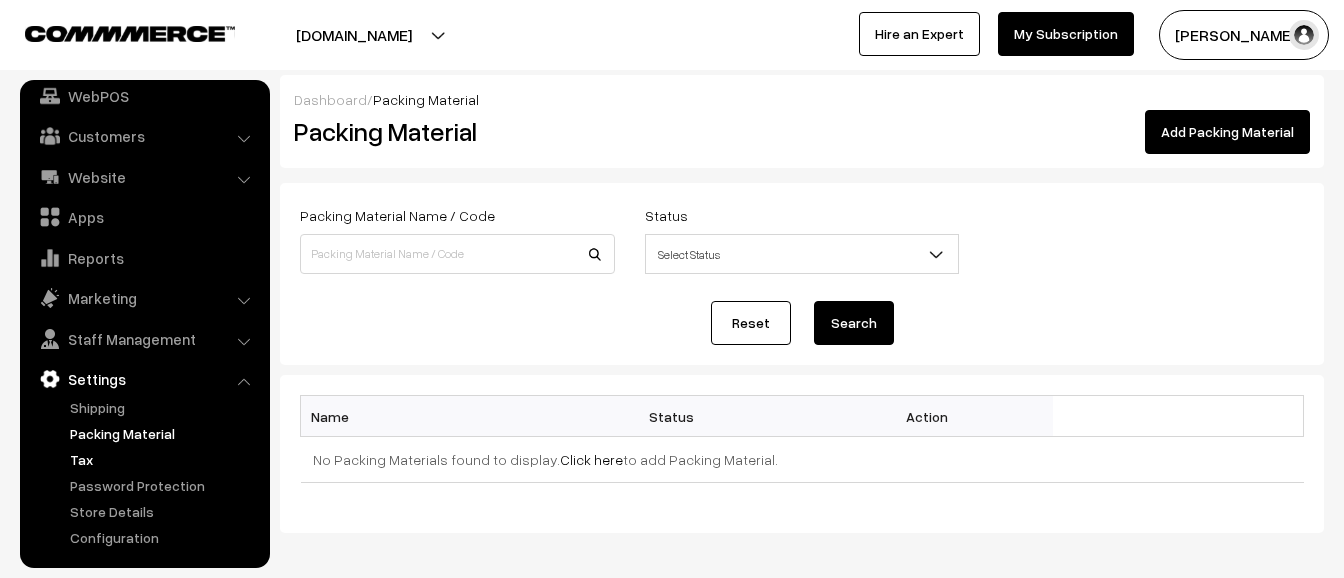 click on "Tax" at bounding box center [164, 459] 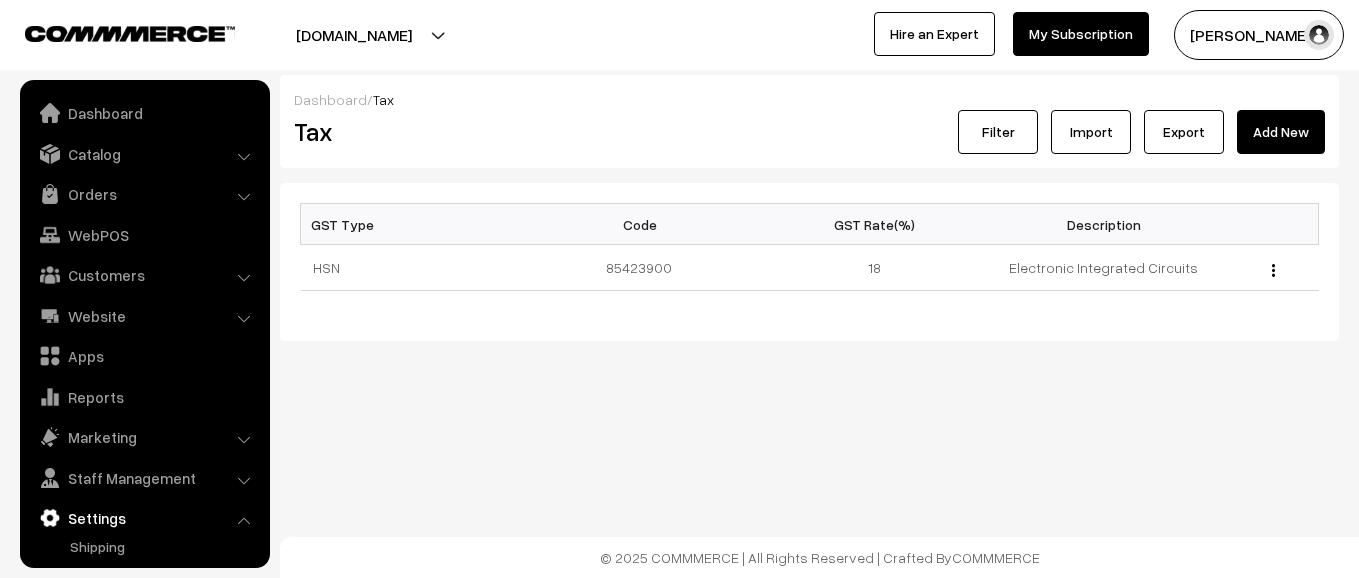 scroll, scrollTop: 0, scrollLeft: 0, axis: both 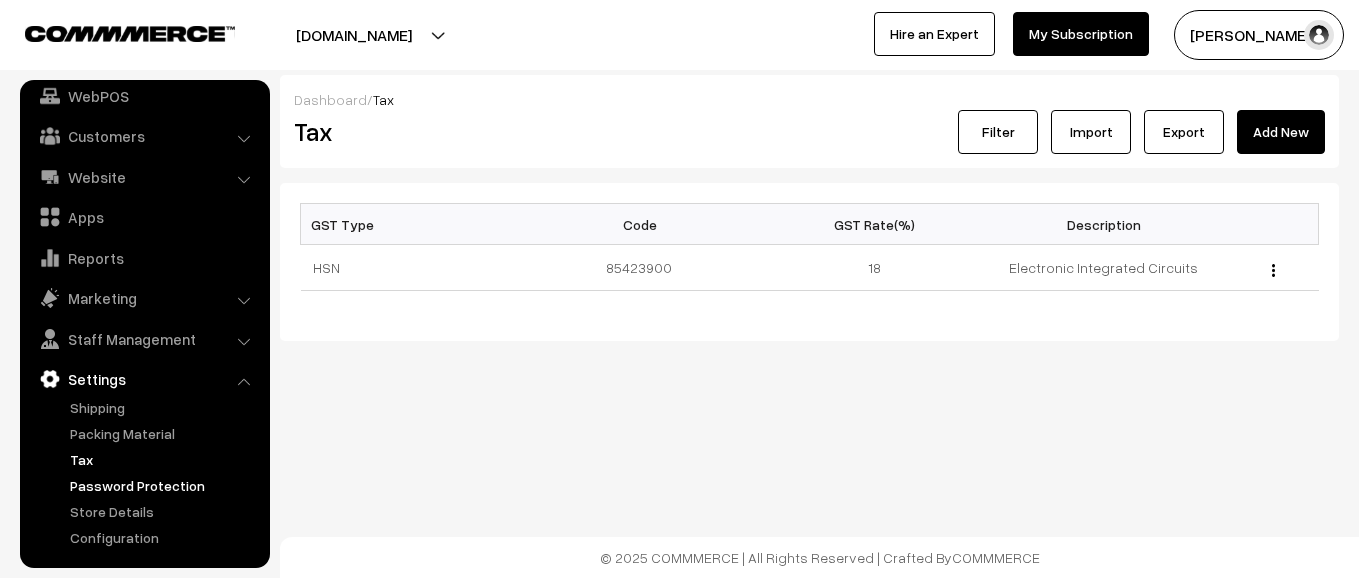 click on "Password Protection" at bounding box center (164, 485) 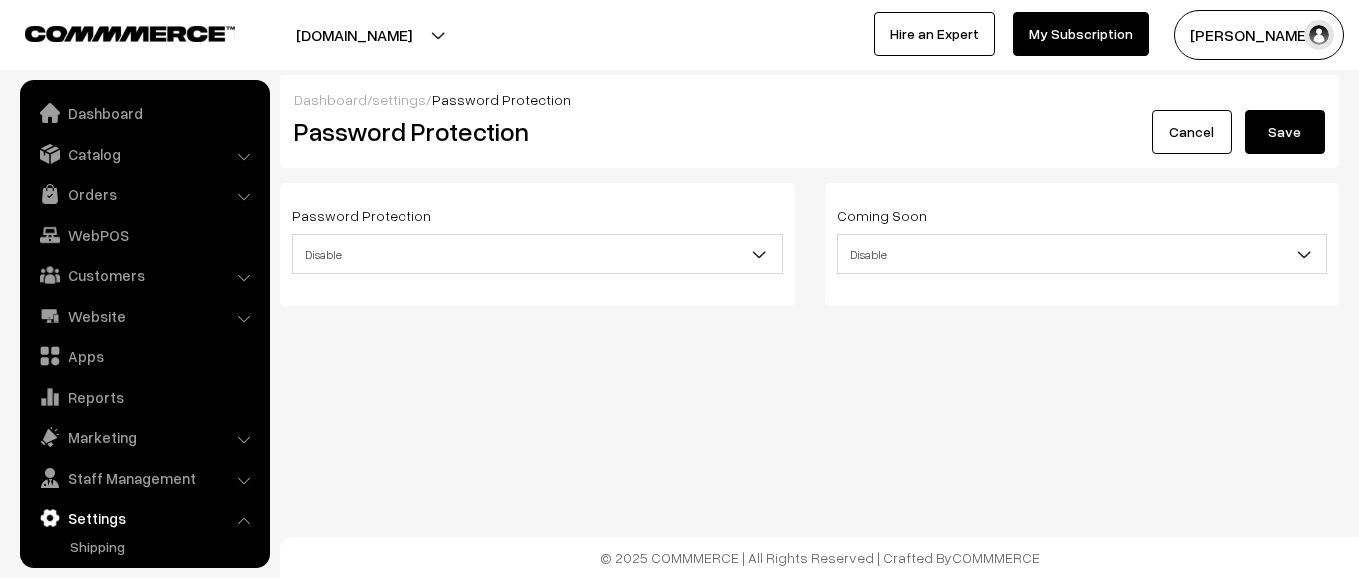 scroll, scrollTop: 0, scrollLeft: 0, axis: both 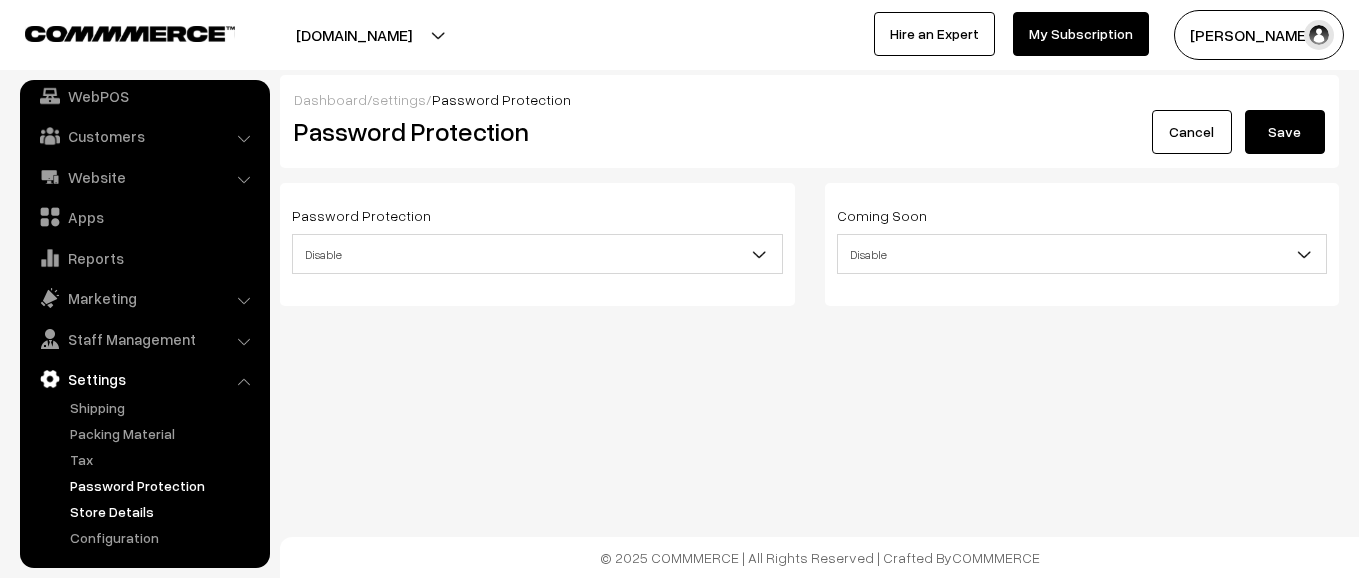 click on "Store Details" at bounding box center (164, 511) 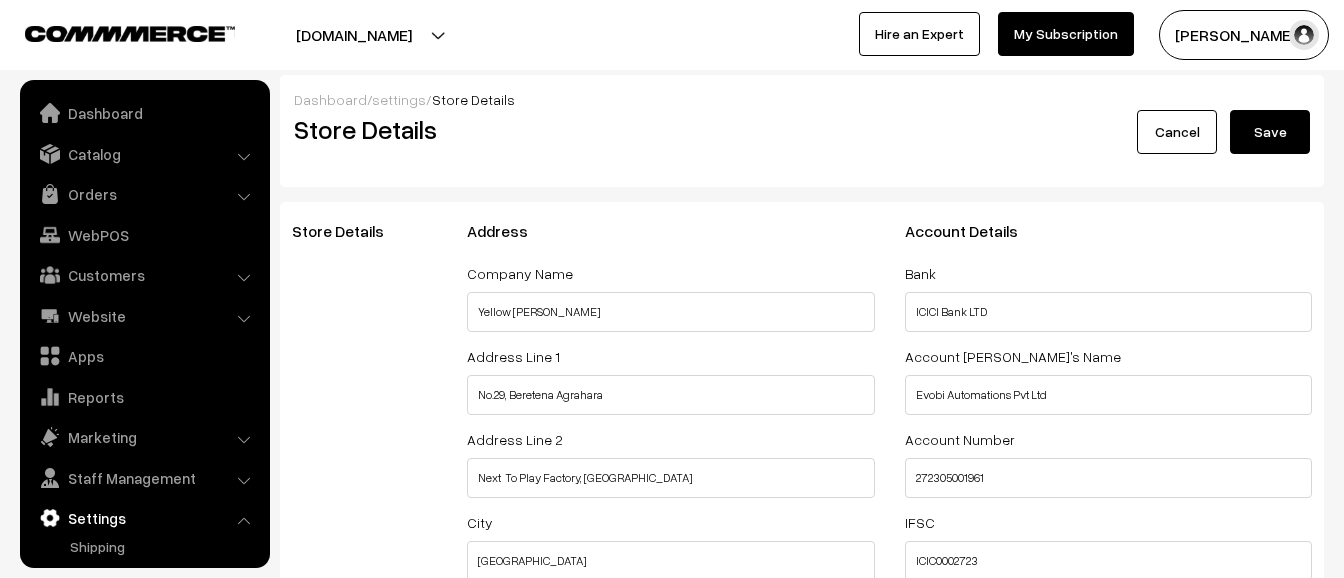 select on "99" 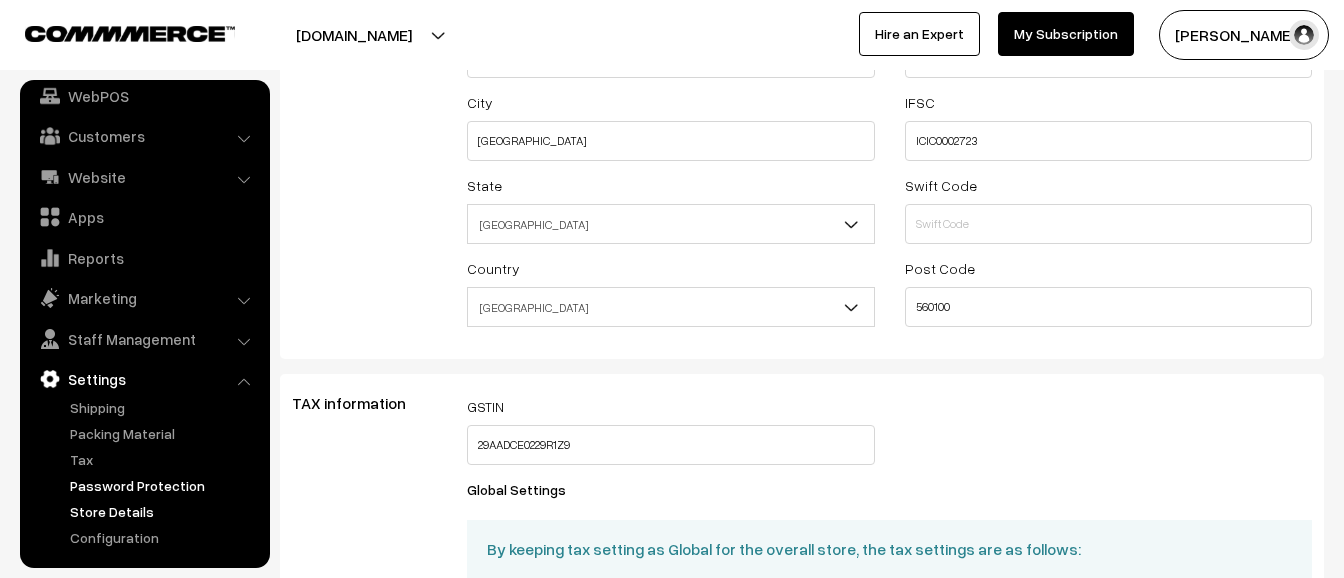 scroll, scrollTop: 501, scrollLeft: 0, axis: vertical 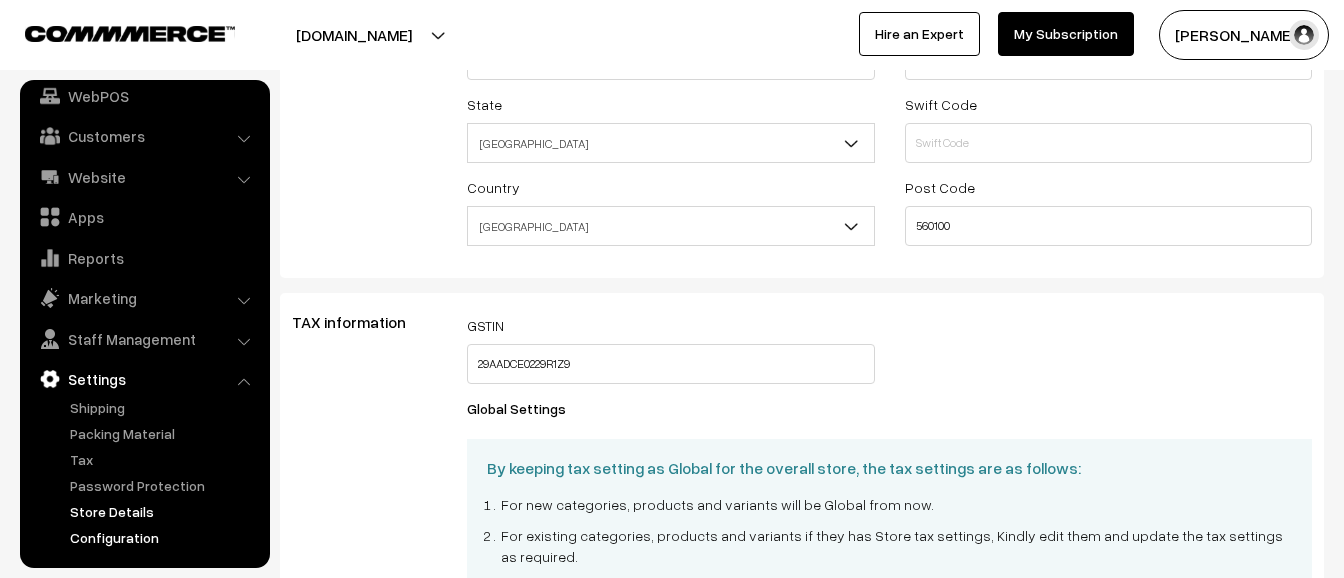 click on "Configuration" at bounding box center [164, 537] 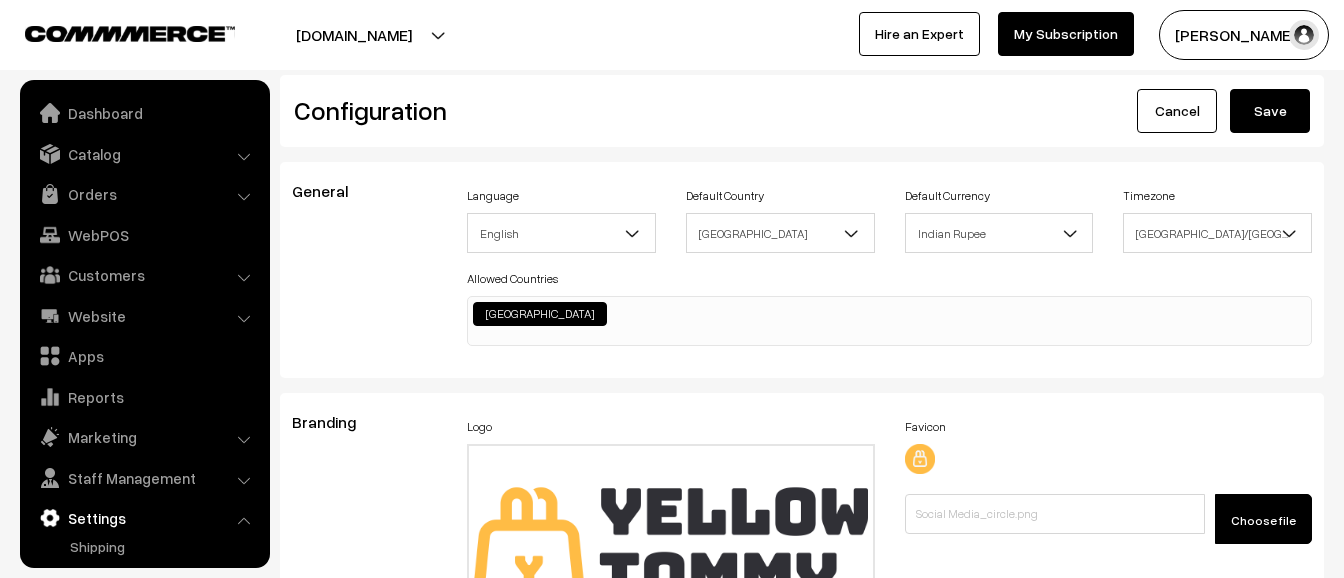 scroll, scrollTop: 0, scrollLeft: 0, axis: both 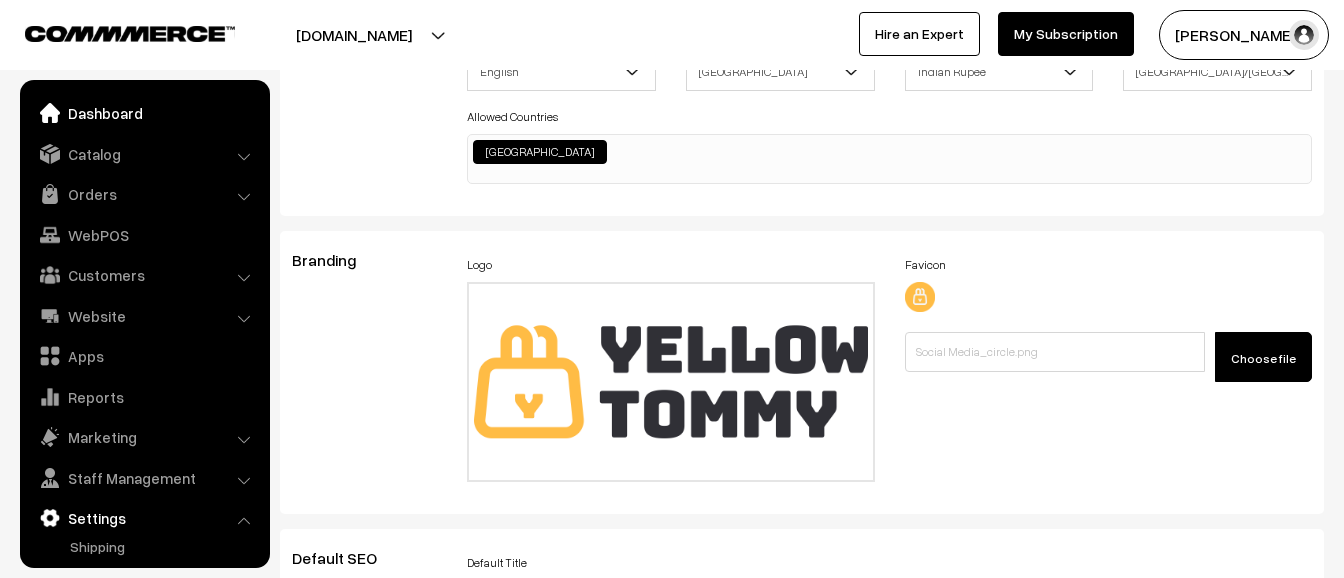 click on "Dashboard" at bounding box center (144, 113) 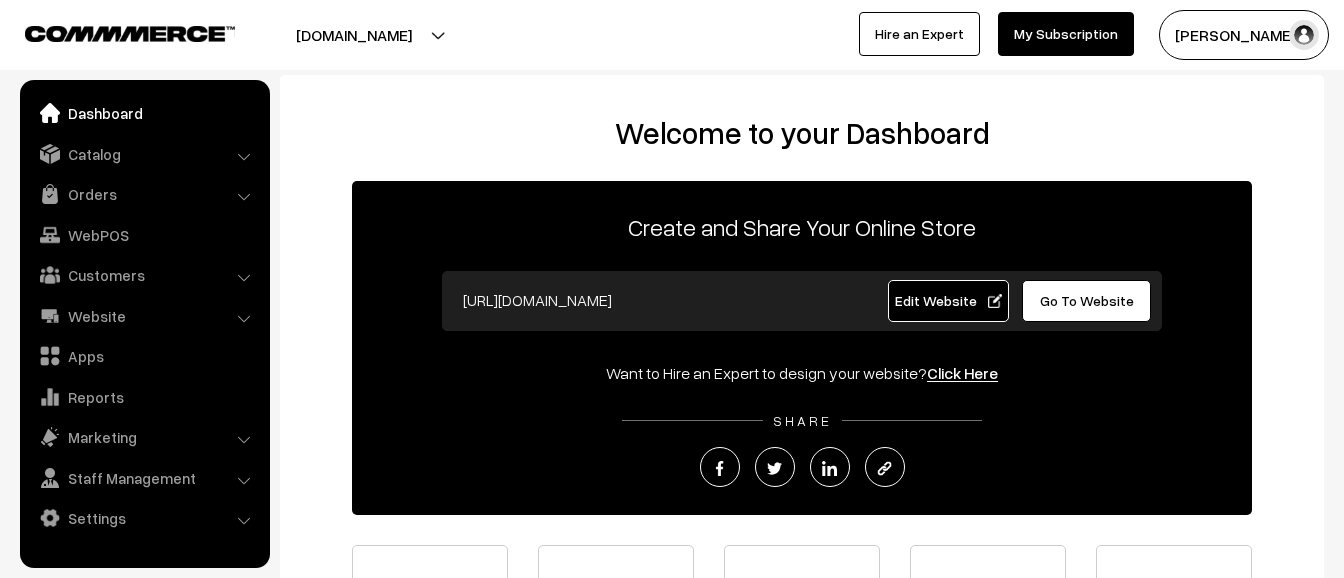 scroll, scrollTop: 0, scrollLeft: 0, axis: both 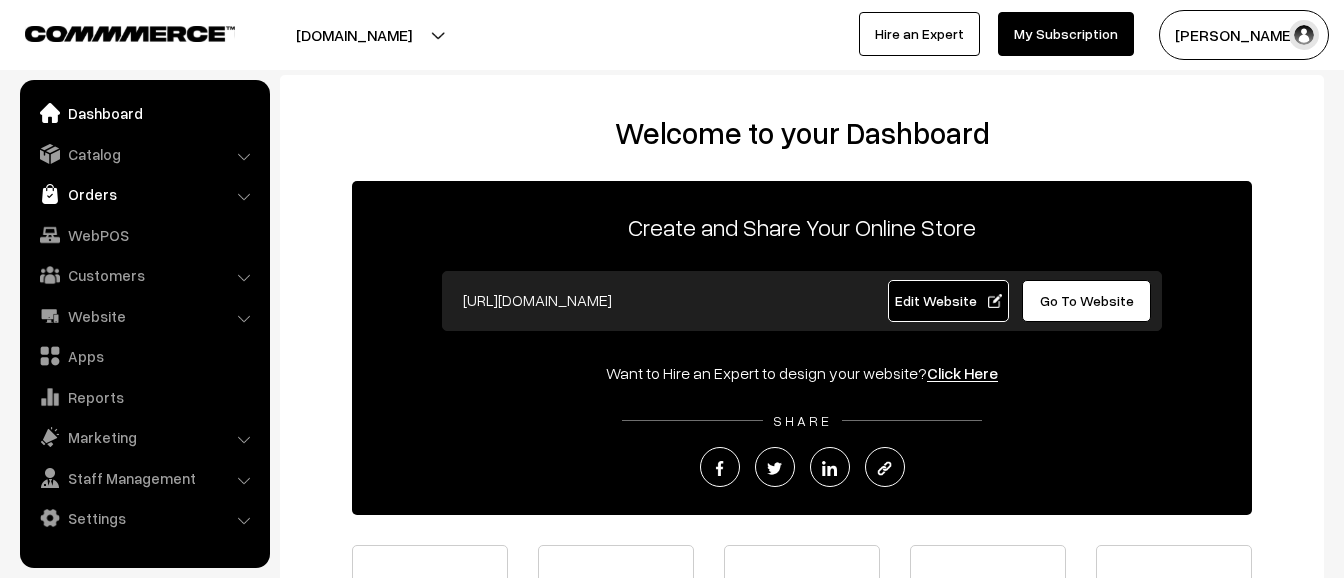 click on "Orders" at bounding box center (144, 194) 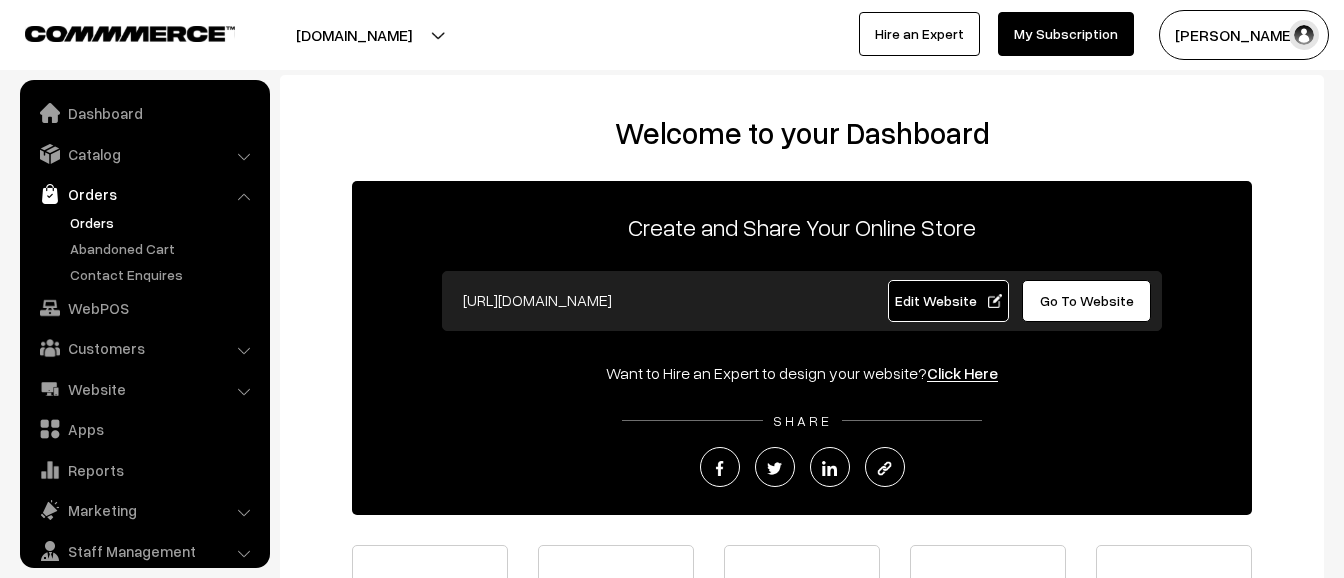 click on "Orders" at bounding box center (164, 222) 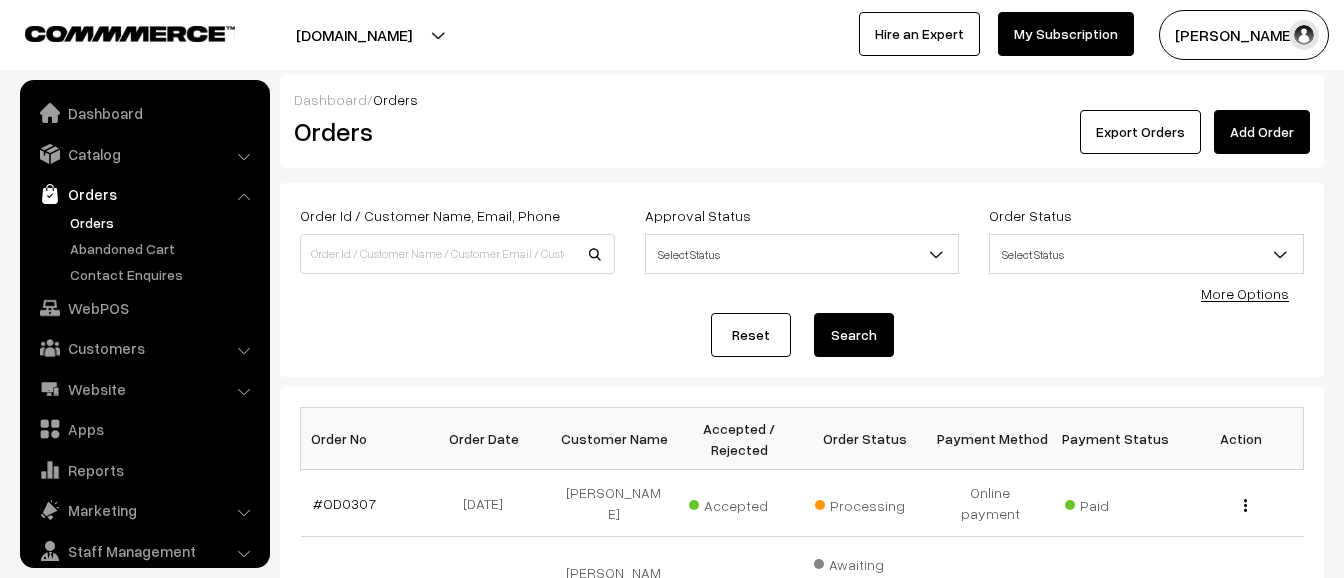 scroll, scrollTop: 0, scrollLeft: 0, axis: both 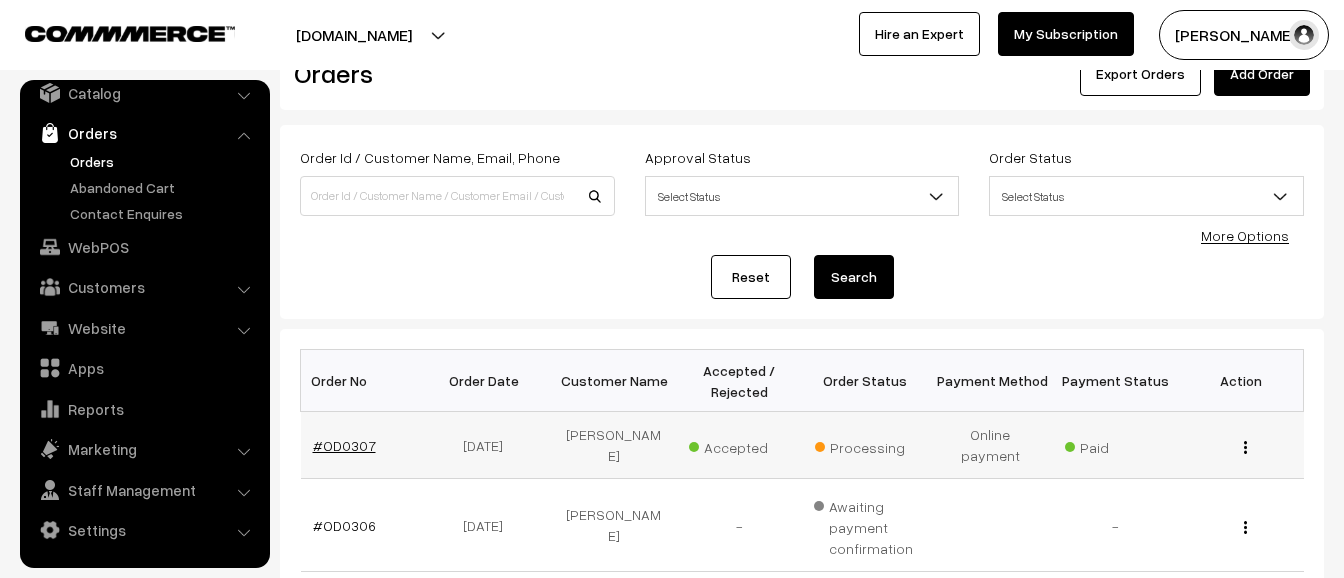 click on "#OD0307" at bounding box center [344, 445] 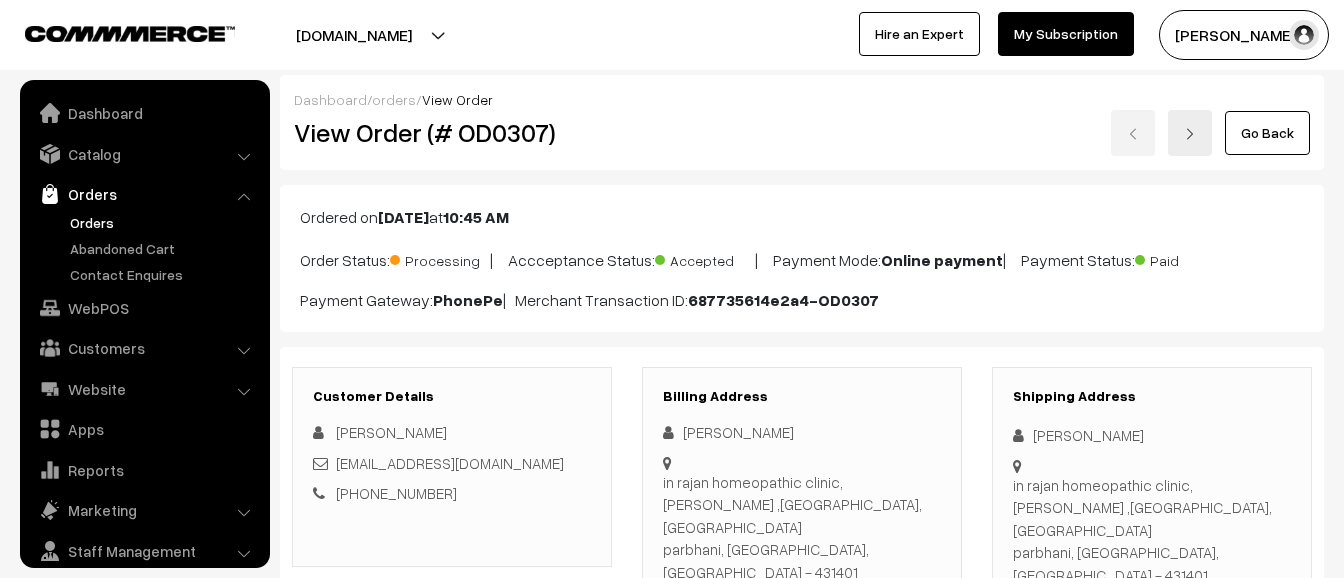 scroll, scrollTop: 0, scrollLeft: 0, axis: both 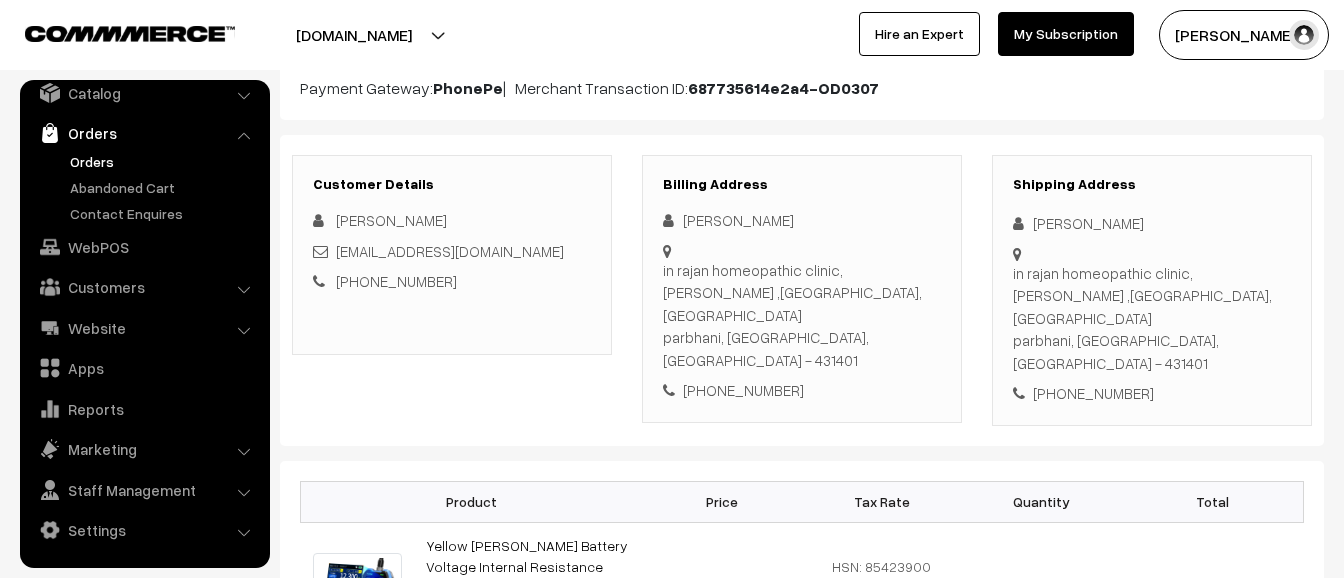 drag, startPoint x: 1244, startPoint y: 317, endPoint x: 1005, endPoint y: 265, distance: 244.59149 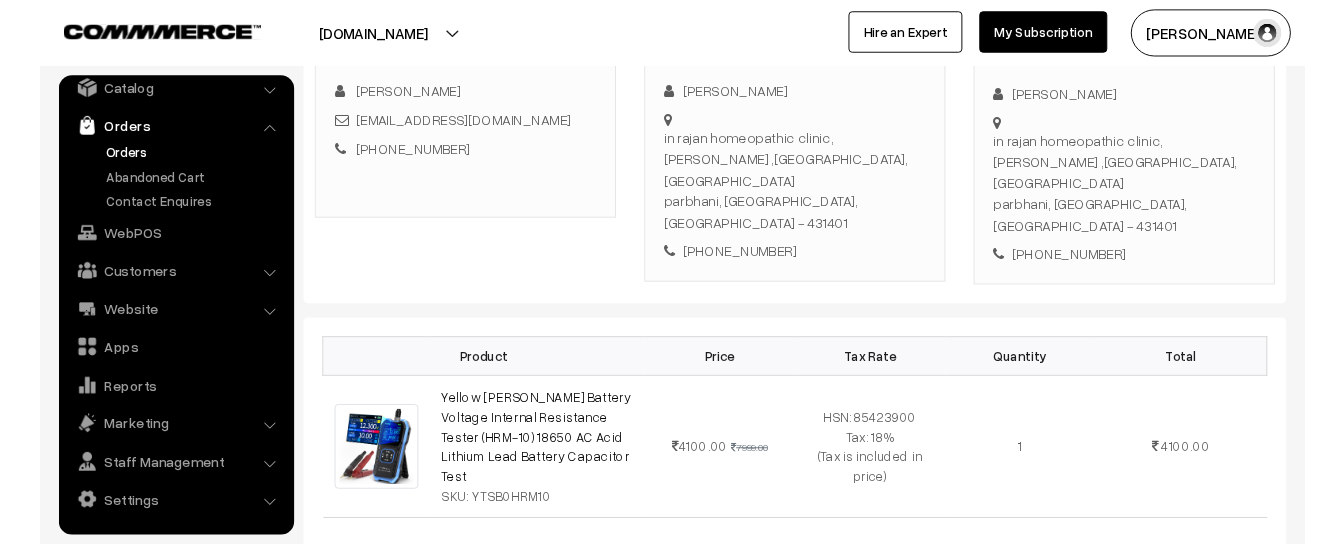 scroll, scrollTop: 345, scrollLeft: 0, axis: vertical 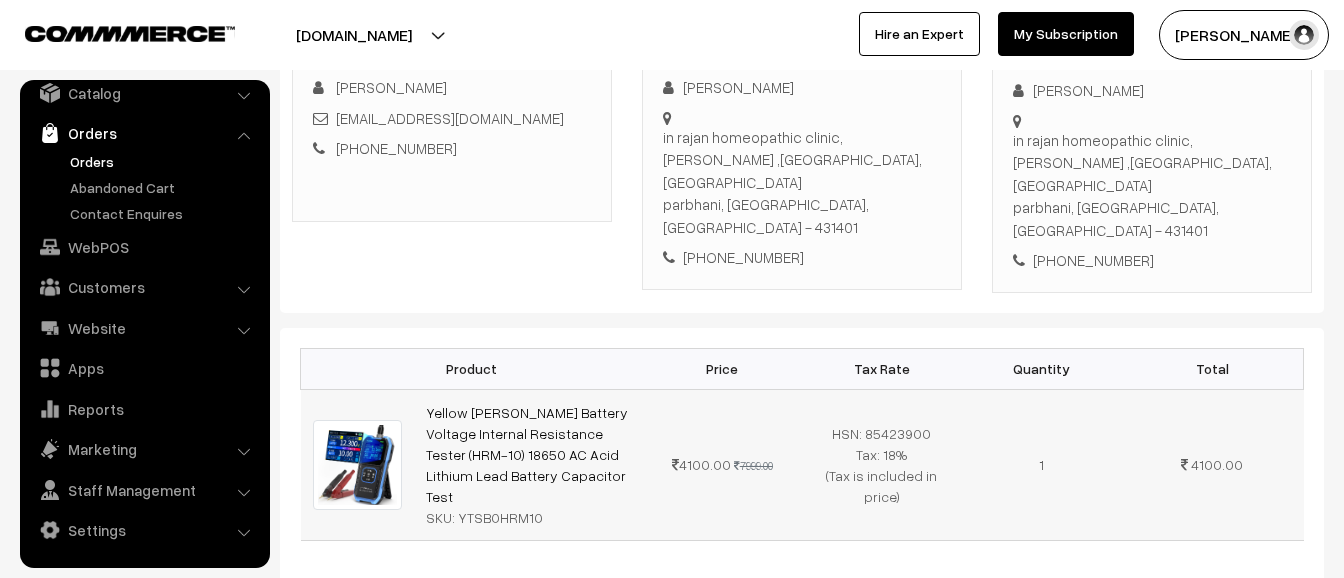 click on "Yellow Tommy Battery Voltage Internal Resistance Tester (HRM-10) 18650 AC Acid Lithium Lead Battery Capacitor Test
SKU:  YTSB0HRM10" at bounding box center (528, 464) 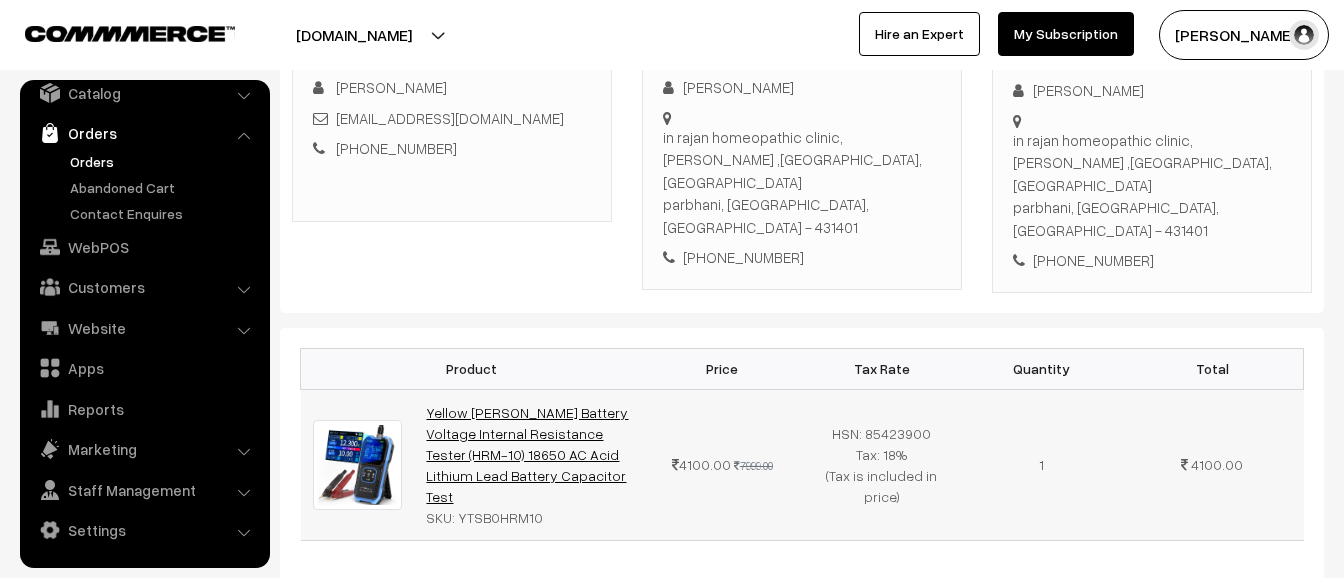 click on "Yellow [PERSON_NAME] Battery Voltage Internal Resistance Tester (HRM-10) 18650 AC Acid Lithium Lead Battery Capacitor Test" at bounding box center [527, 454] 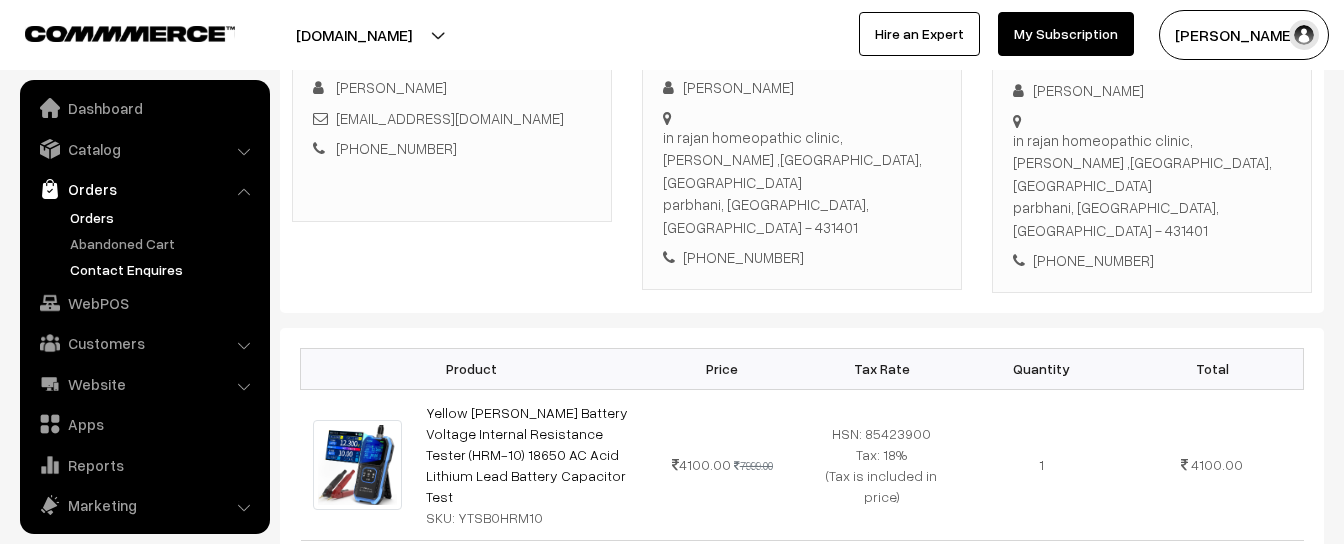 scroll, scrollTop: 0, scrollLeft: 0, axis: both 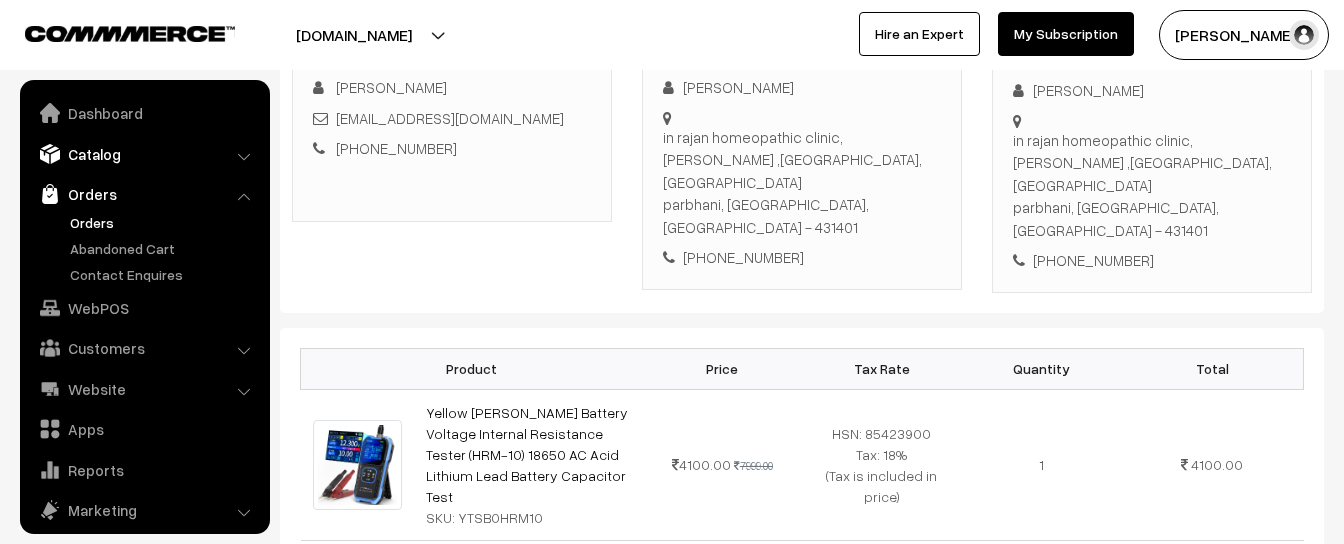 click on "Catalog" at bounding box center [144, 154] 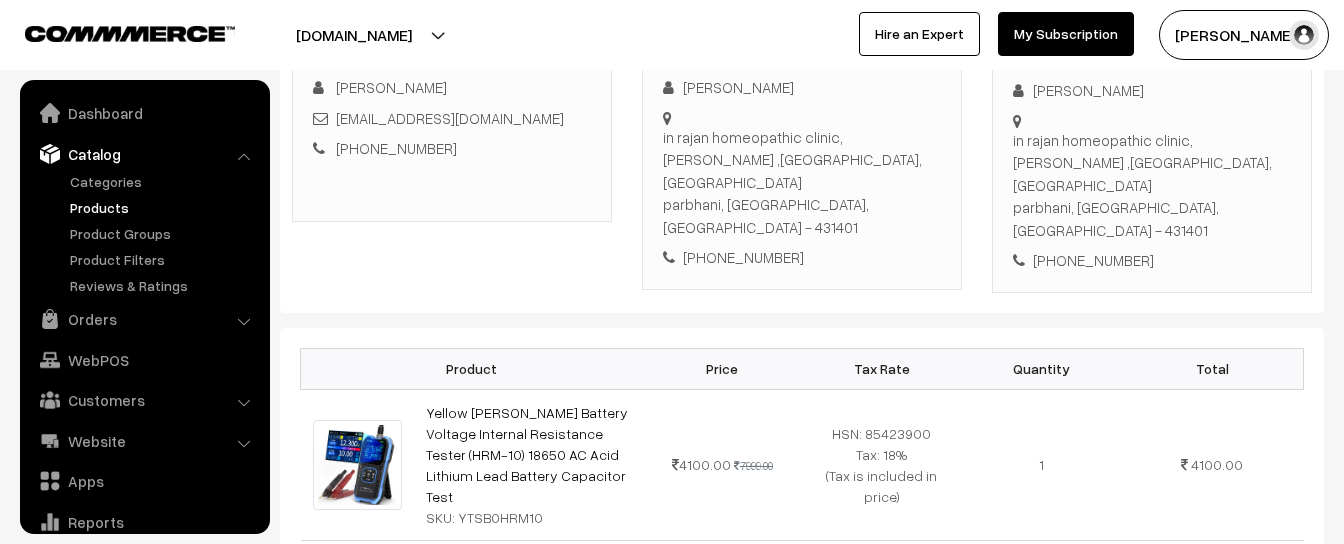 click on "Products" at bounding box center [164, 207] 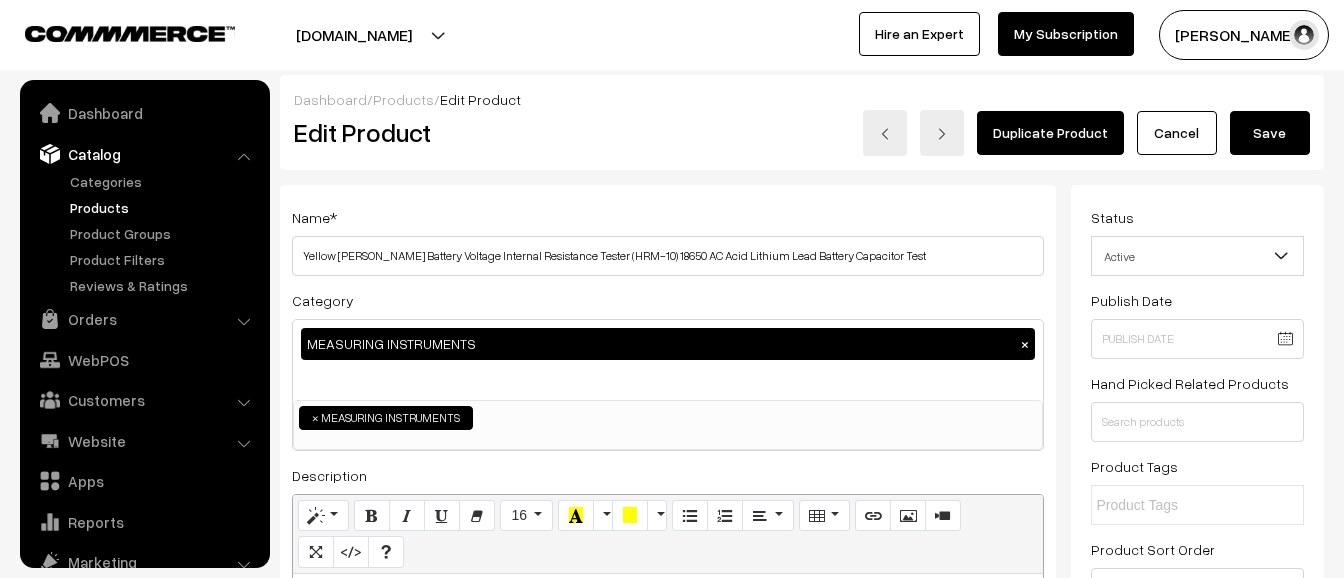 scroll, scrollTop: 0, scrollLeft: 0, axis: both 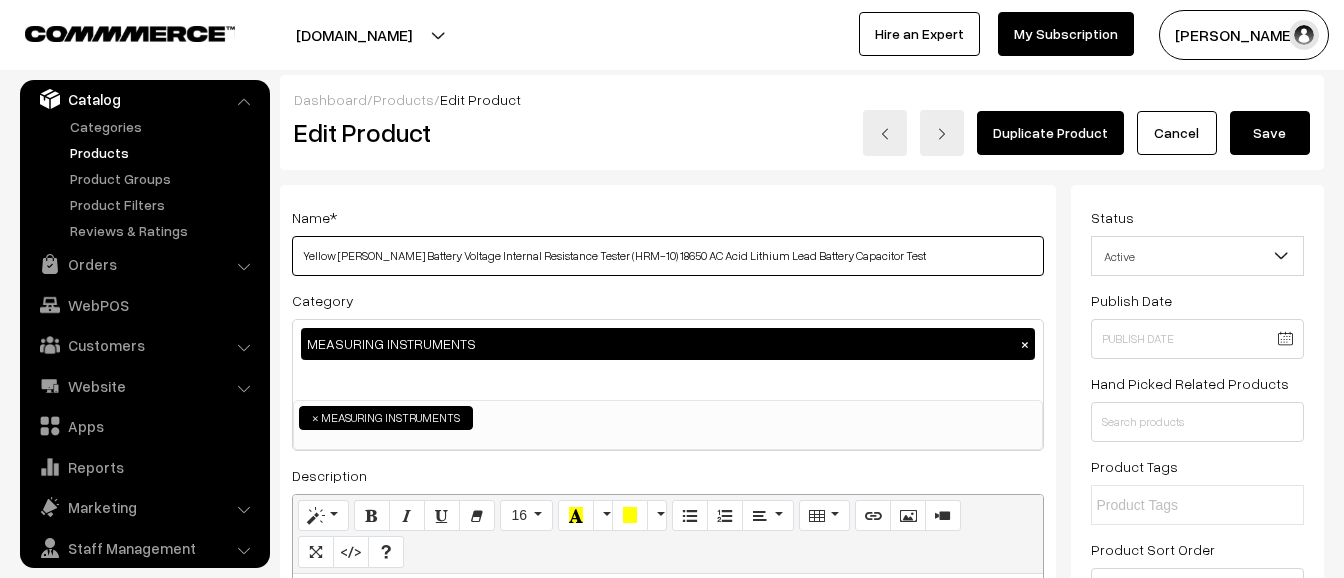 drag, startPoint x: 896, startPoint y: 257, endPoint x: 285, endPoint y: 252, distance: 611.02045 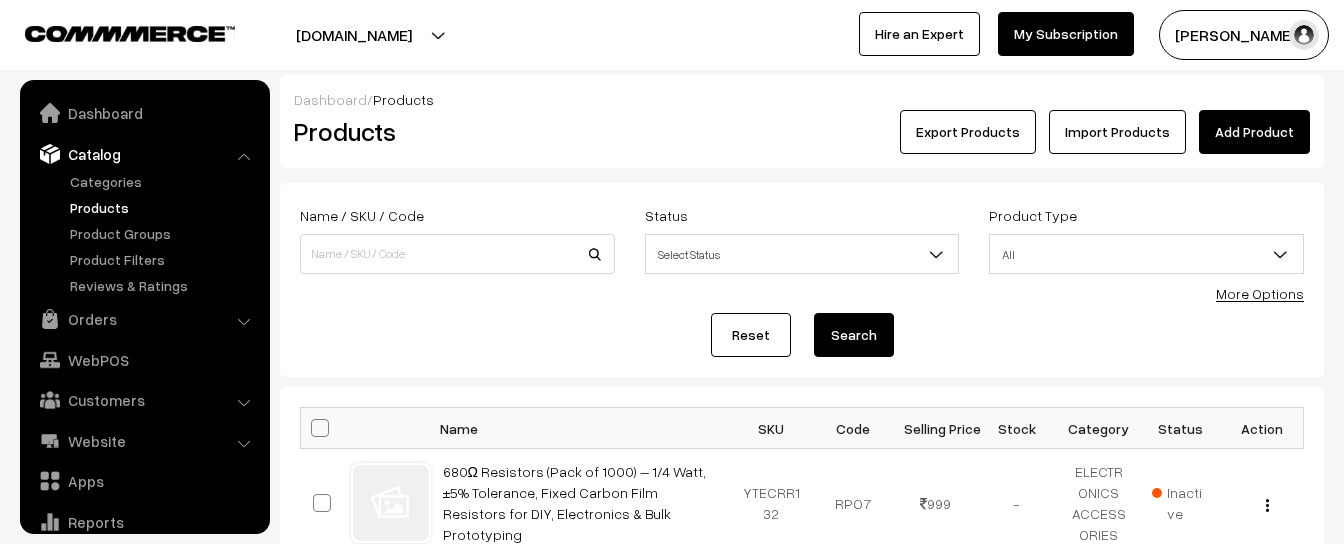 scroll, scrollTop: 0, scrollLeft: 0, axis: both 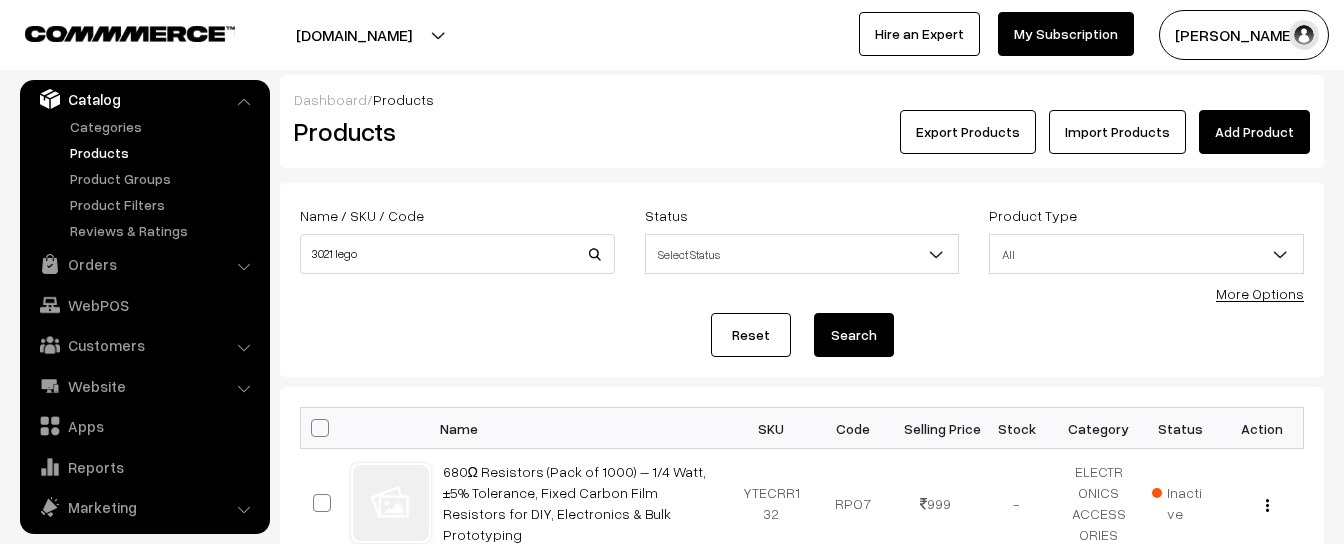 type on "3021 lego" 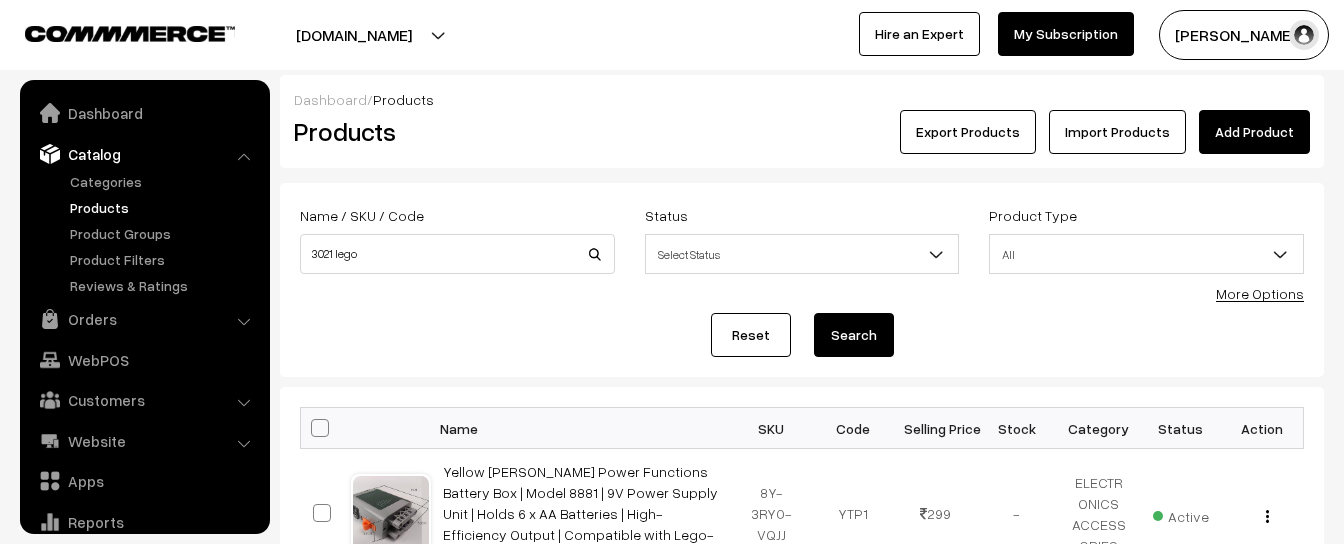 scroll, scrollTop: 0, scrollLeft: 0, axis: both 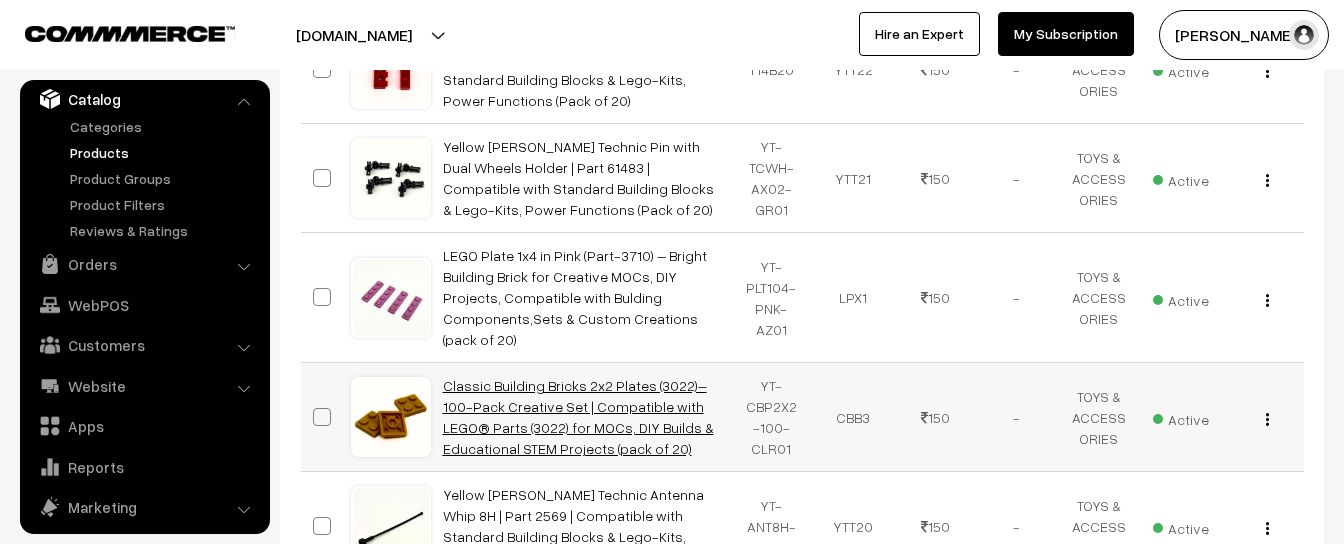 click on "Classic Building Bricks 2x2 Plates (3022)– 100-Pack Creative Set | Compatible with LEGO® Parts (3022) for MOCs, DIY Builds & Educational STEM Projects (pack of 20)" at bounding box center [578, 417] 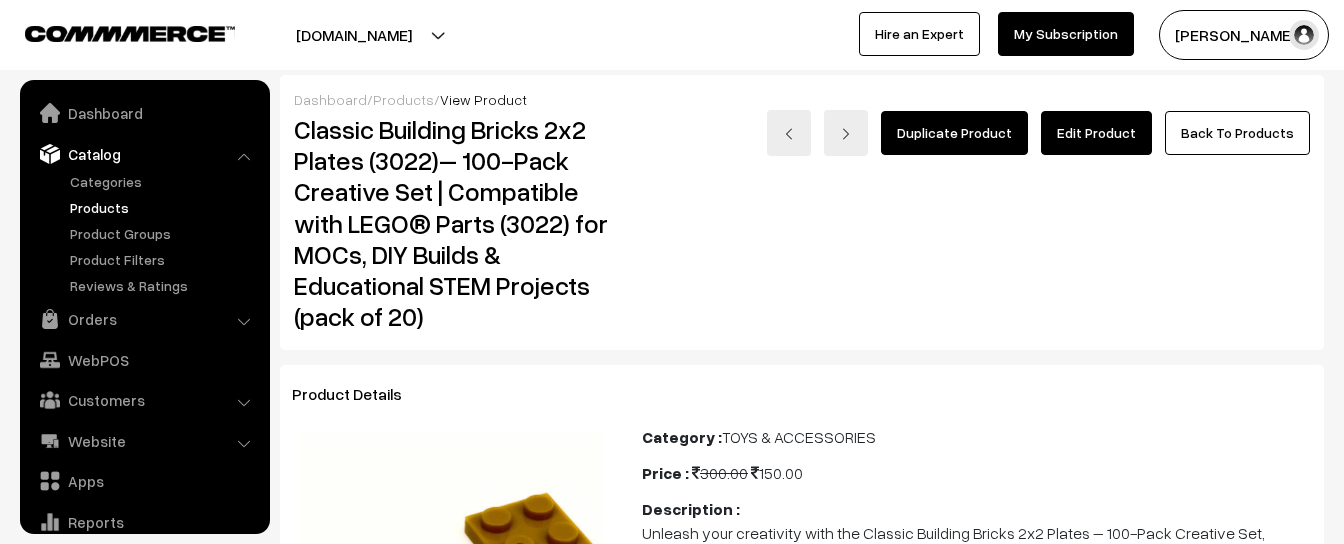 scroll, scrollTop: 0, scrollLeft: 0, axis: both 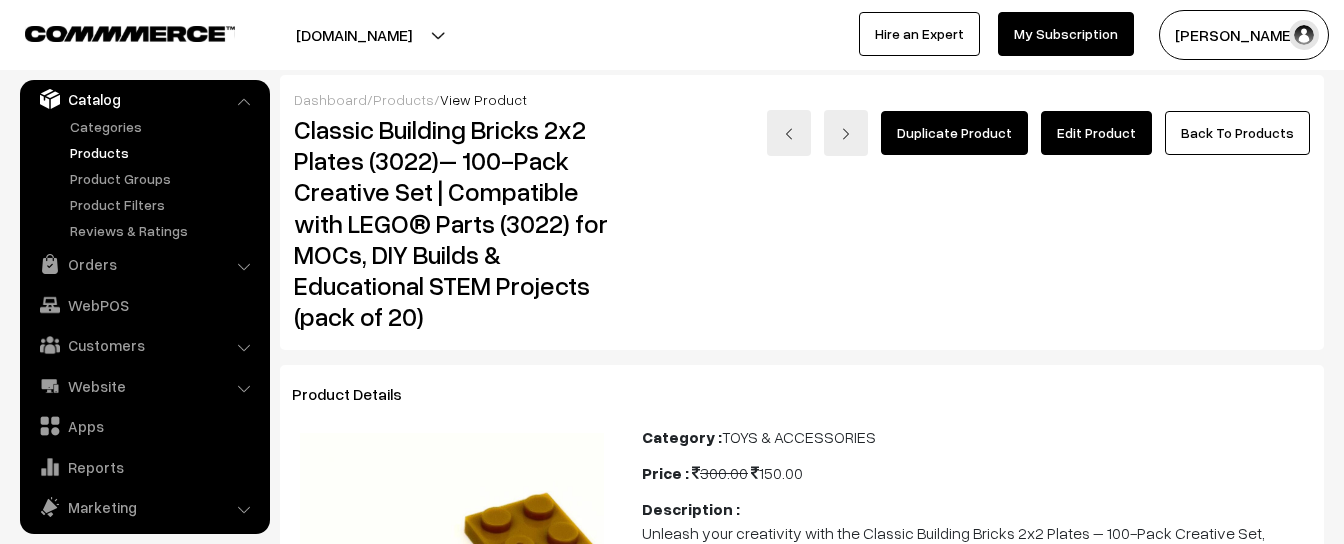 click on "Edit Product" at bounding box center (1096, 133) 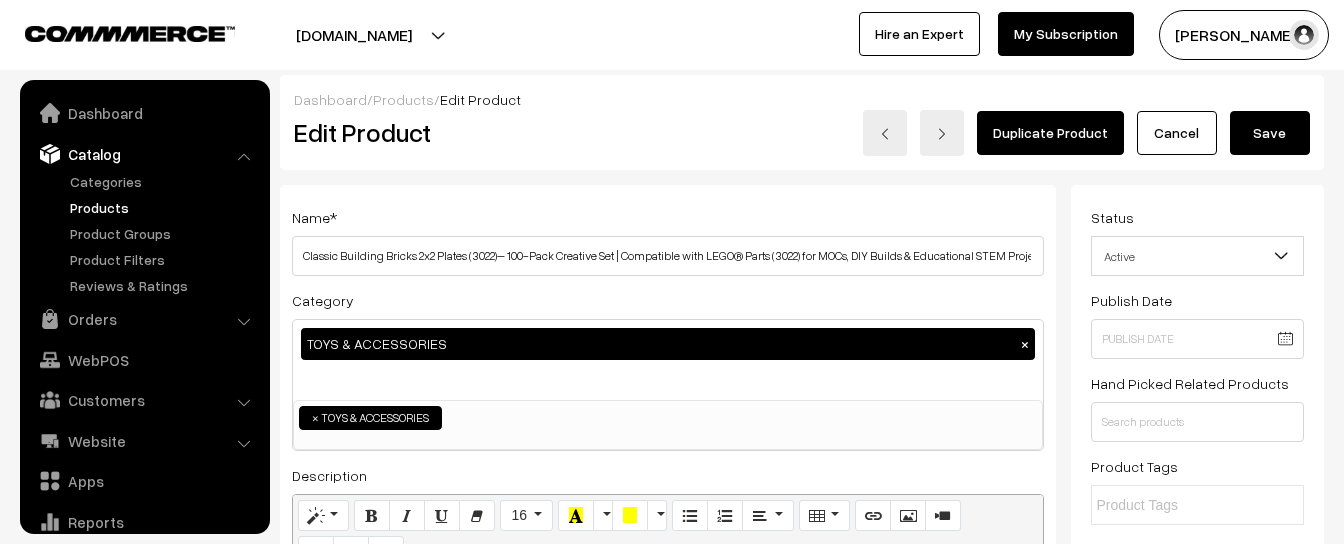 scroll, scrollTop: 144, scrollLeft: 0, axis: vertical 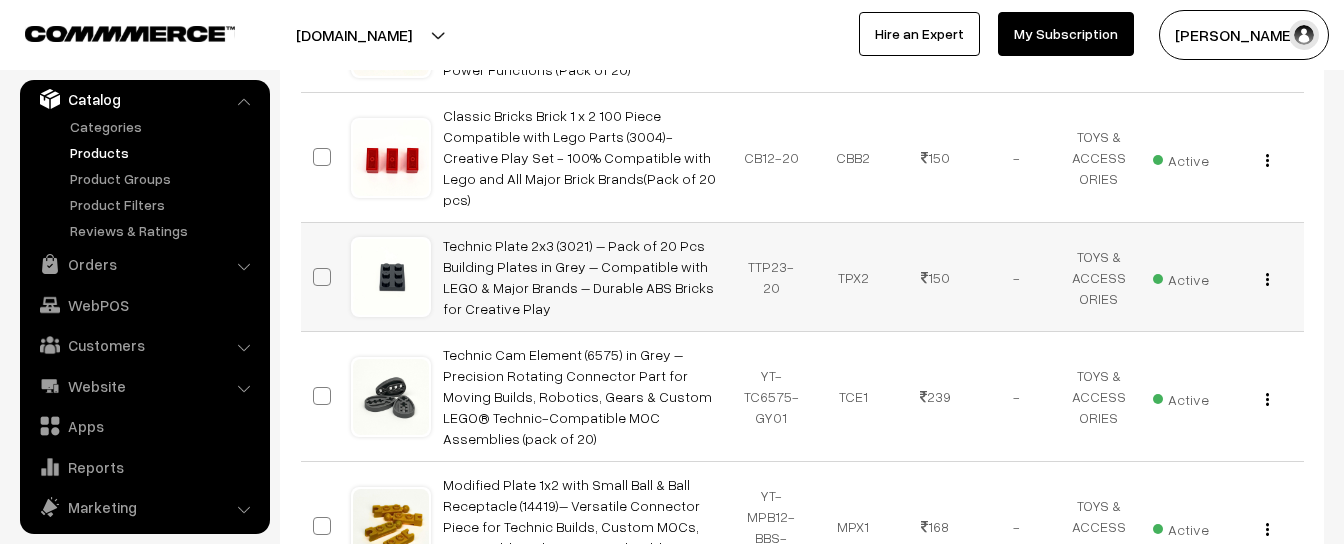 click on "View
Edit
Delete" at bounding box center (1263, 277) 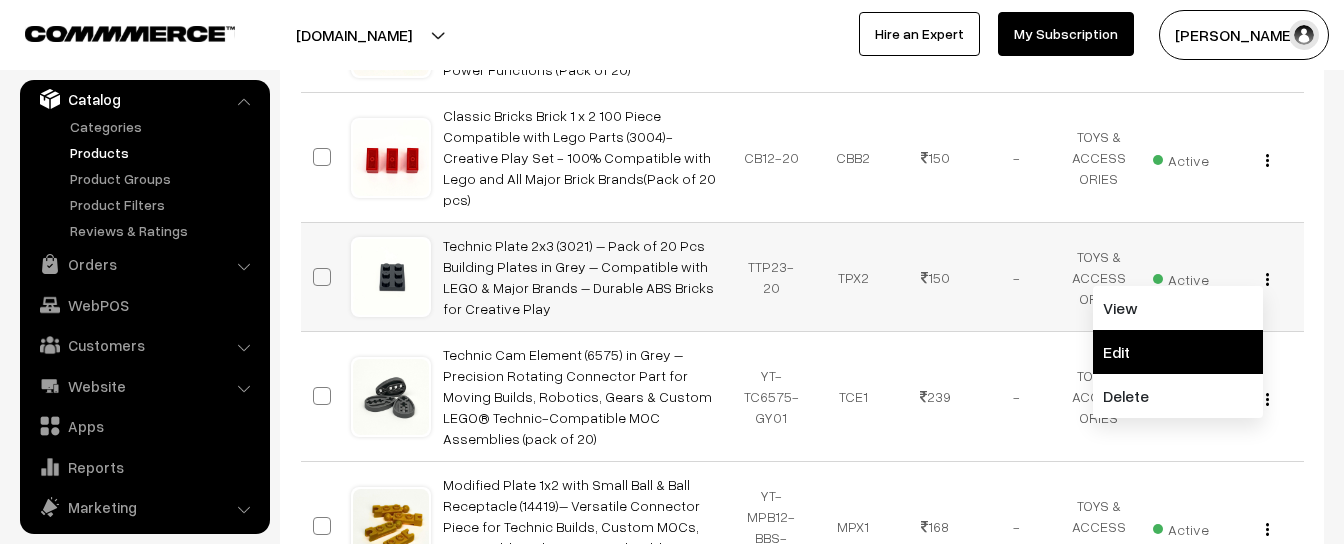 click on "Edit" at bounding box center [1178, 352] 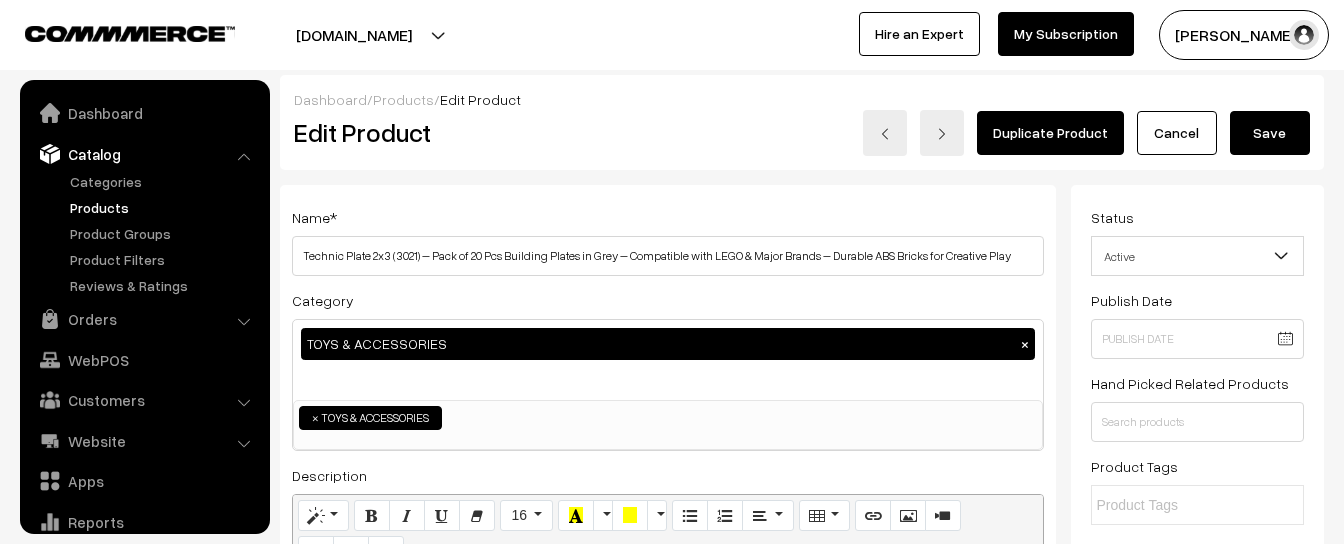 scroll, scrollTop: 0, scrollLeft: 0, axis: both 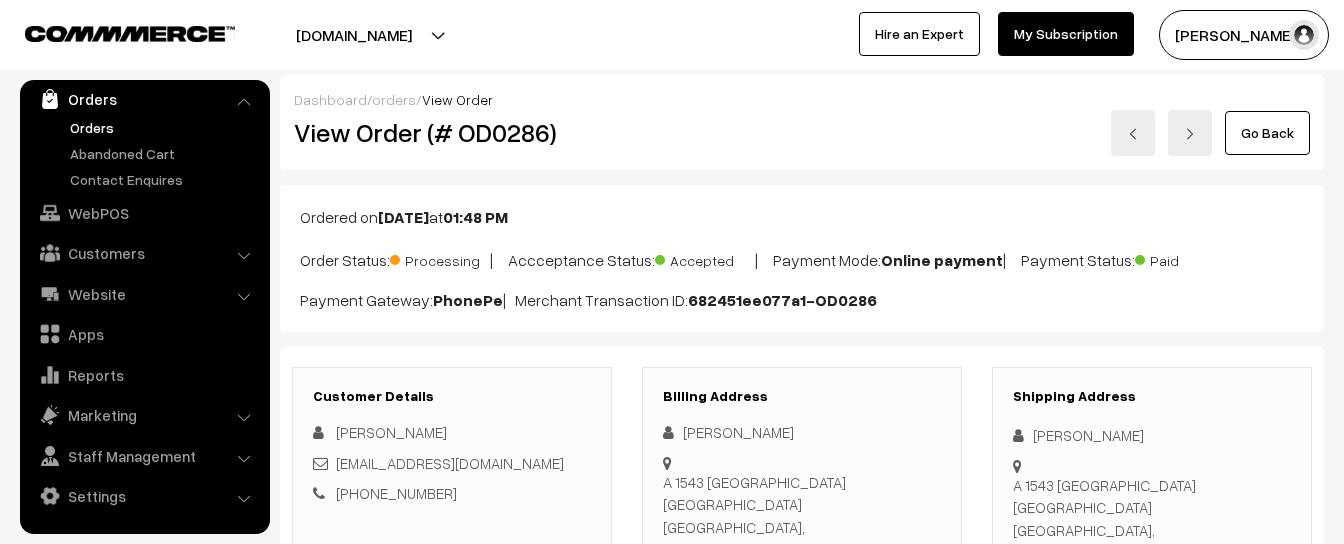 click on "Orders" at bounding box center [164, 127] 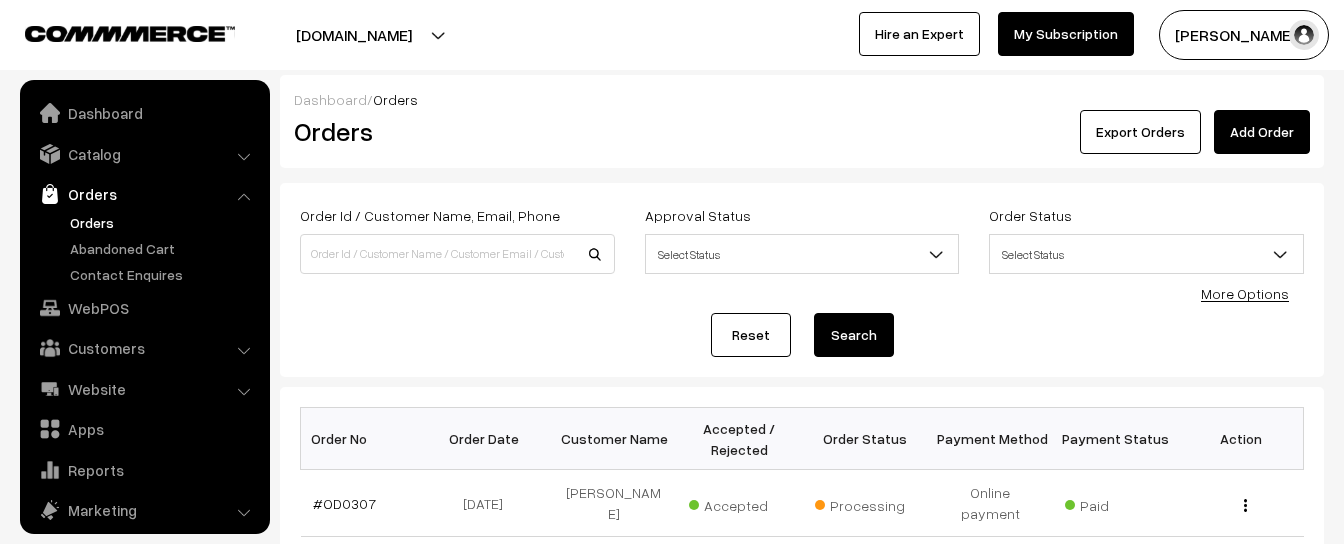 scroll, scrollTop: 0, scrollLeft: 0, axis: both 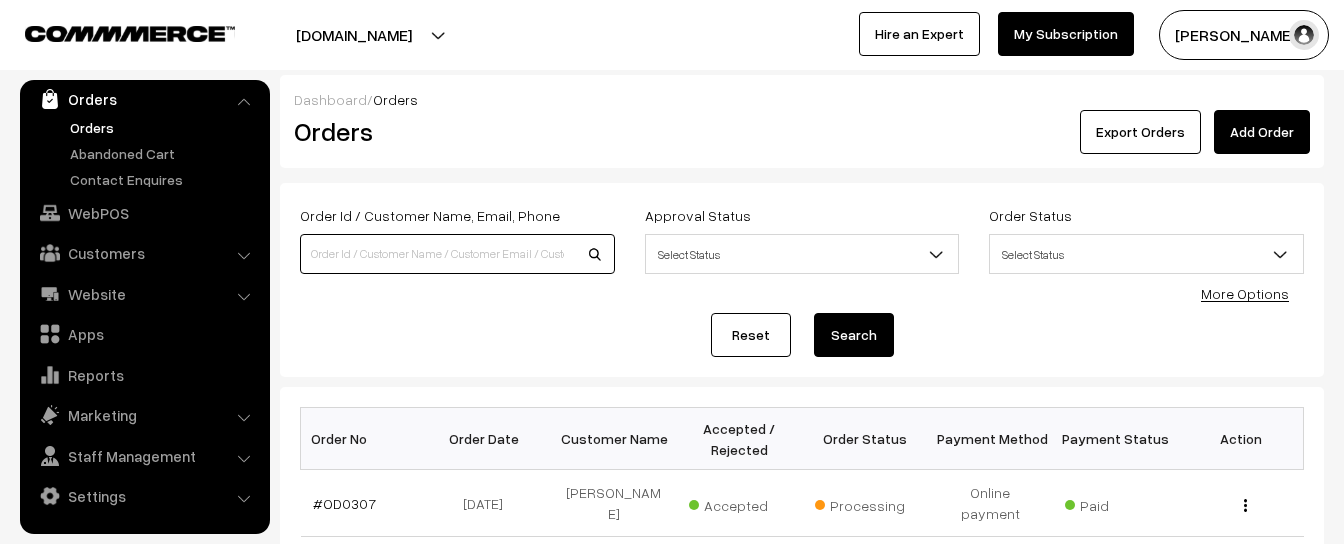 click at bounding box center (457, 254) 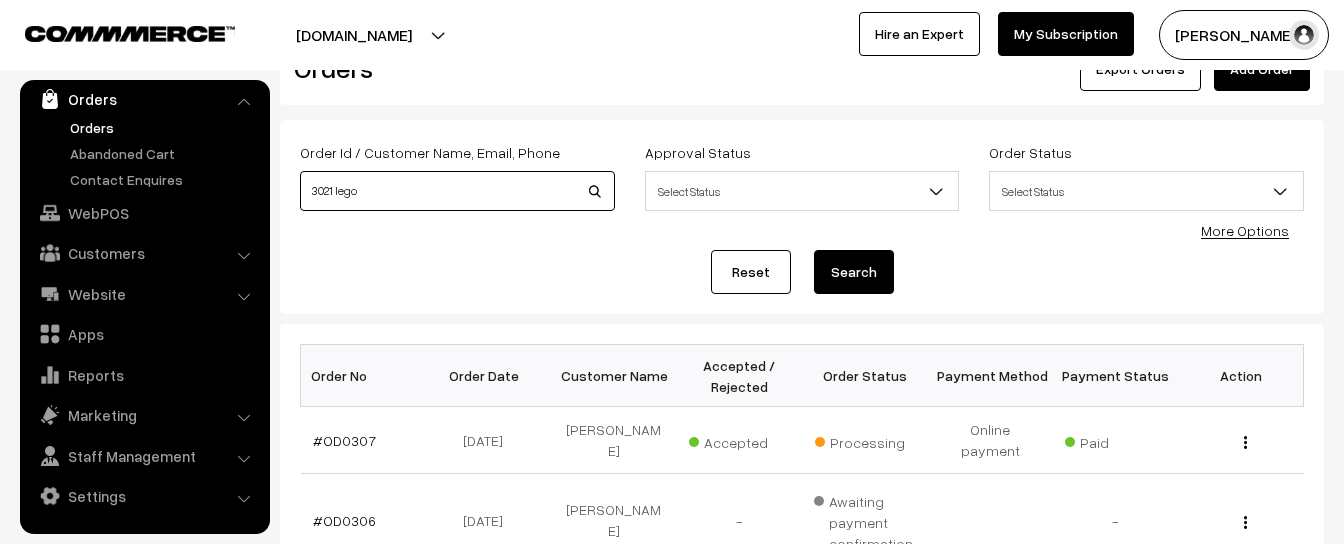scroll, scrollTop: 60, scrollLeft: 0, axis: vertical 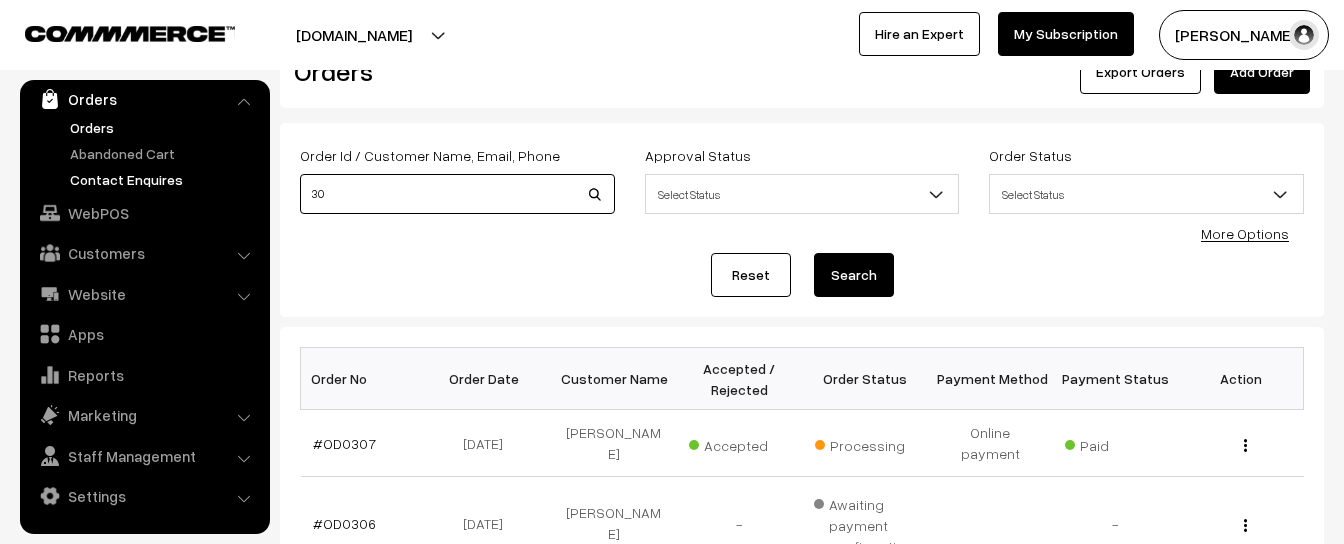 type on "3" 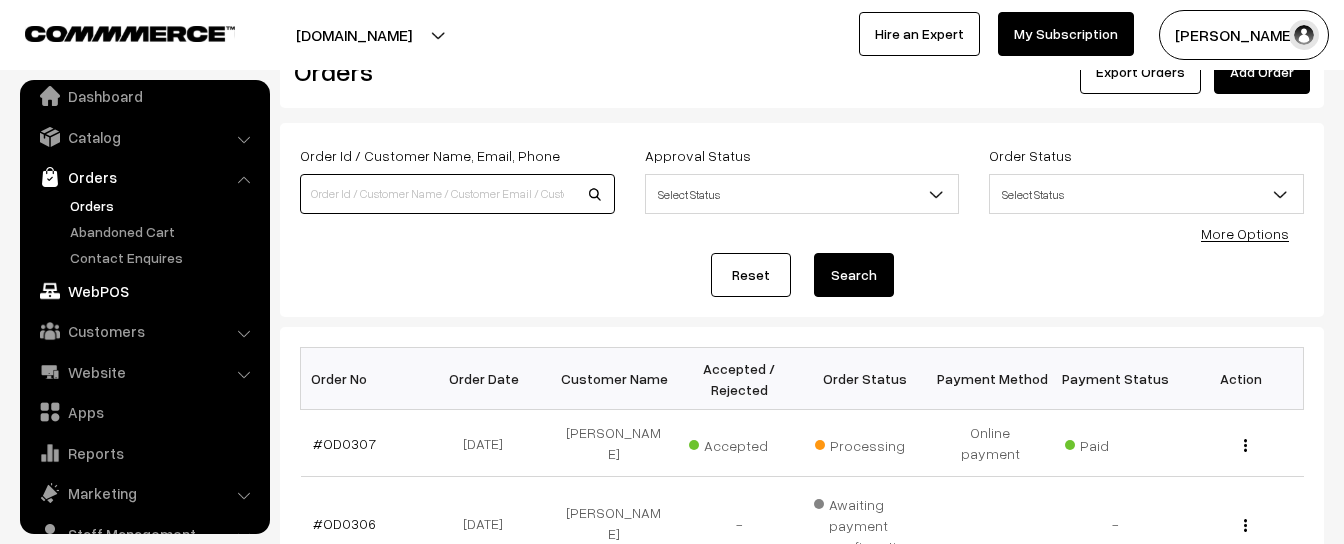 scroll, scrollTop: 0, scrollLeft: 0, axis: both 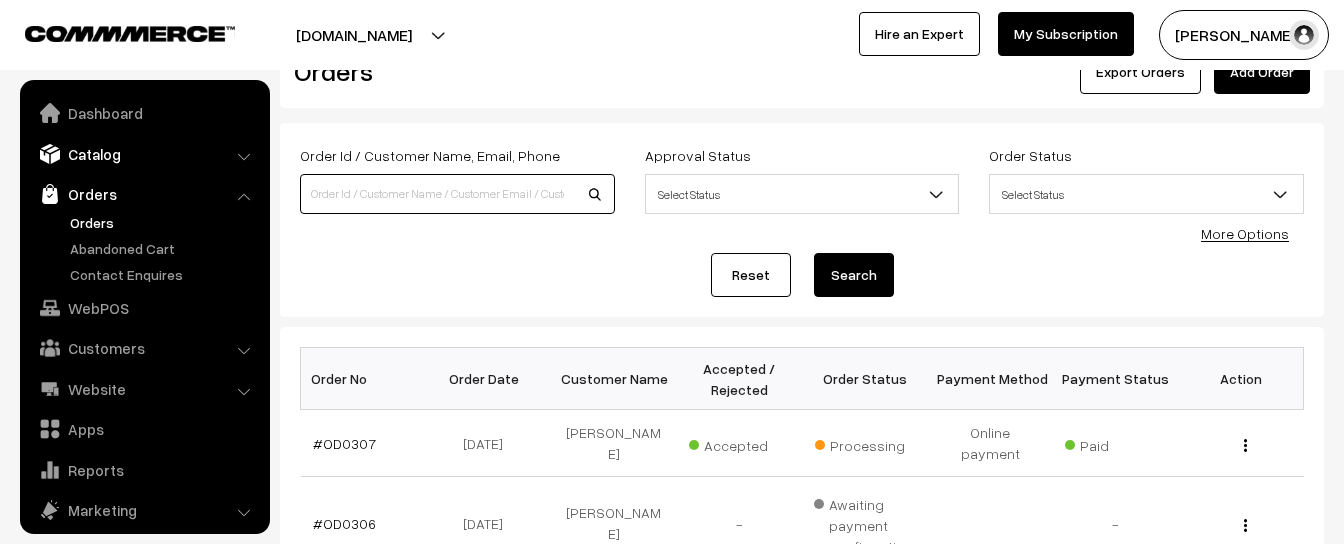 type 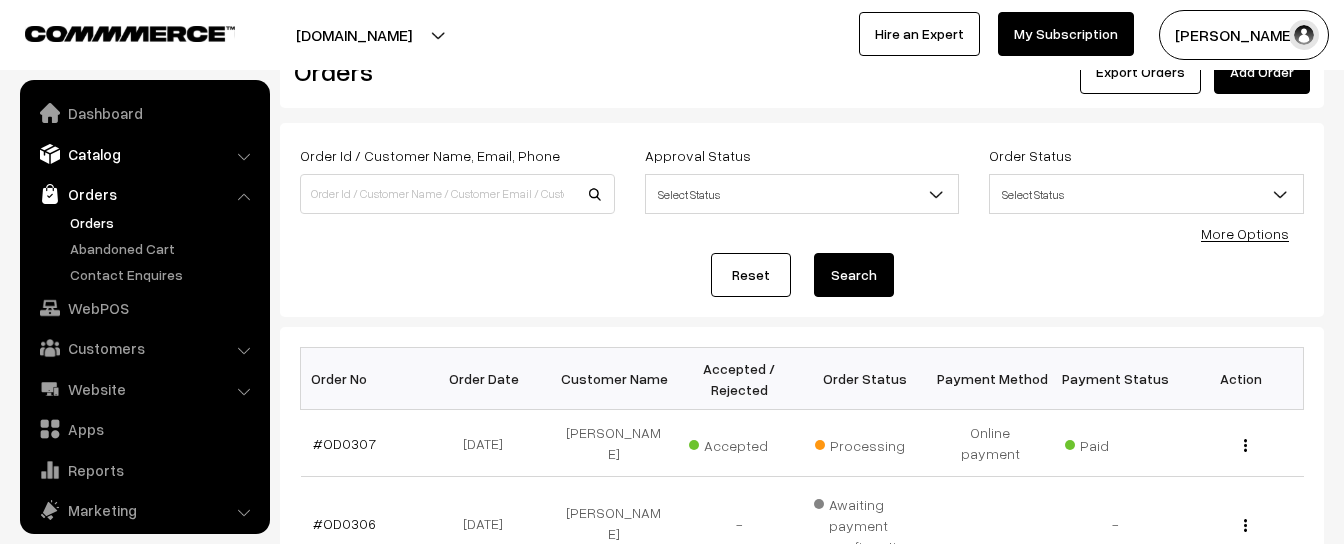 click on "Catalog" at bounding box center (144, 154) 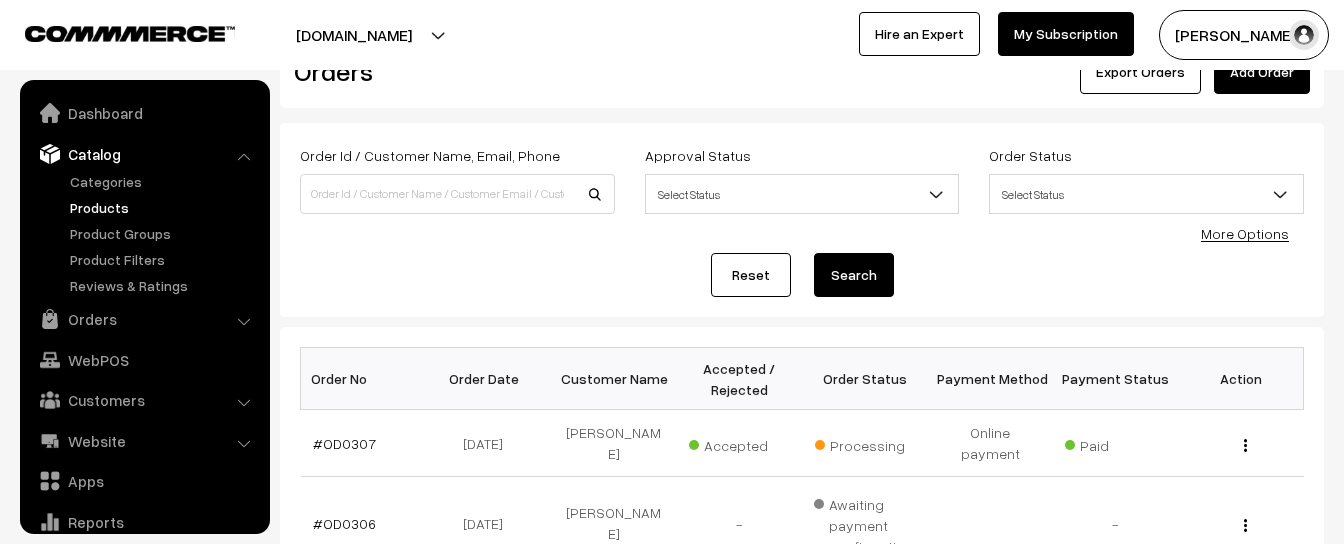click on "Products" at bounding box center (164, 207) 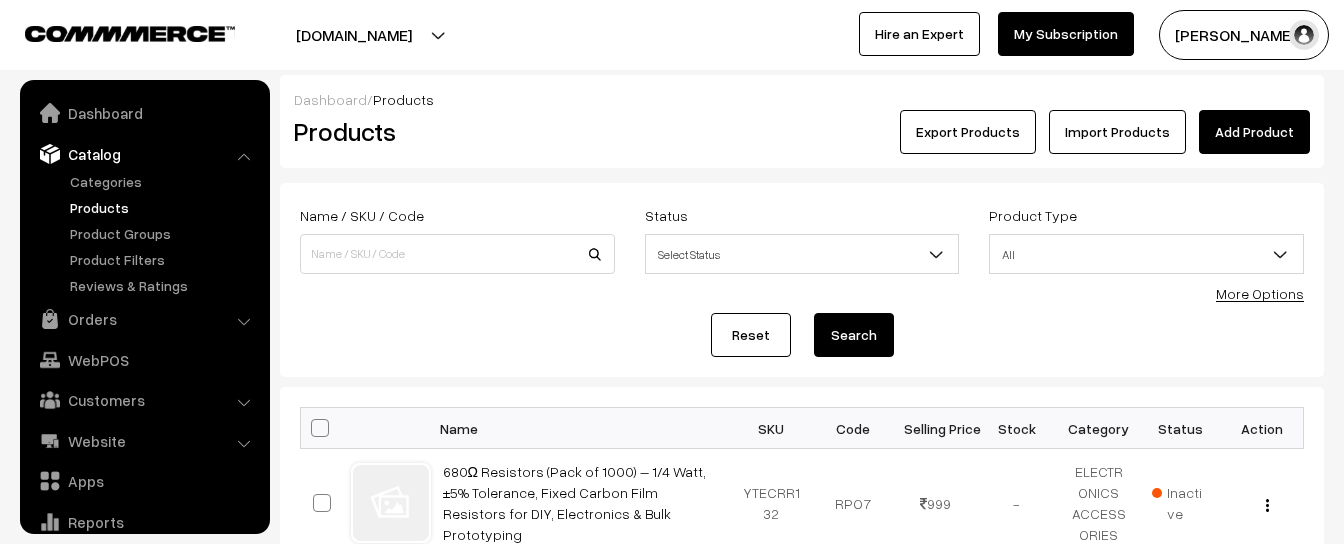 scroll, scrollTop: 0, scrollLeft: 0, axis: both 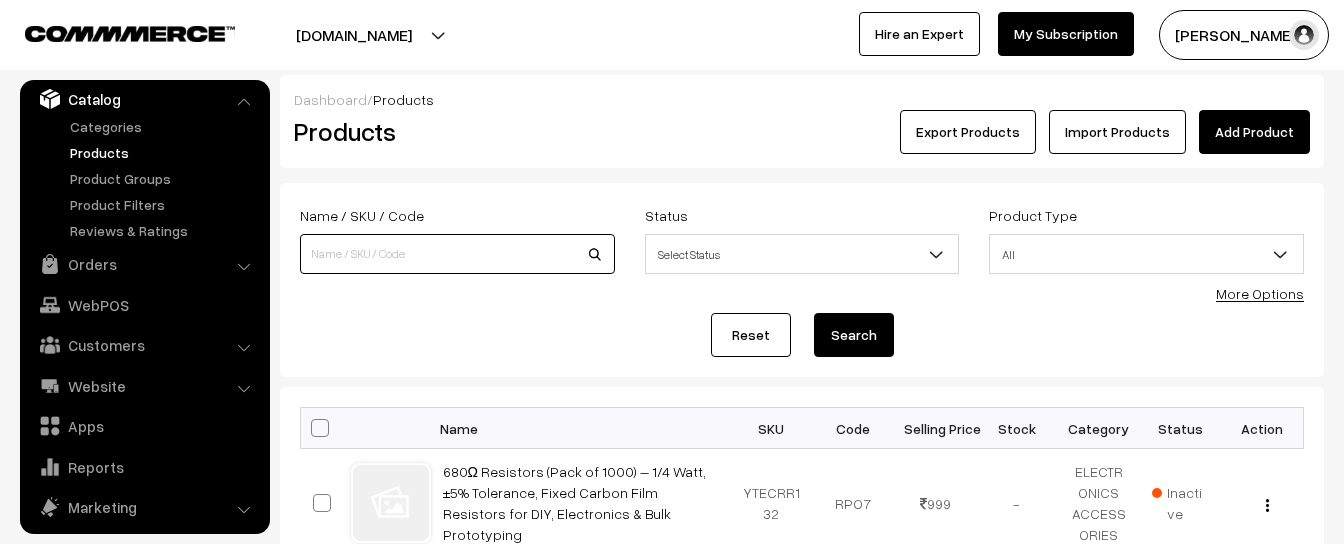 click at bounding box center [457, 254] 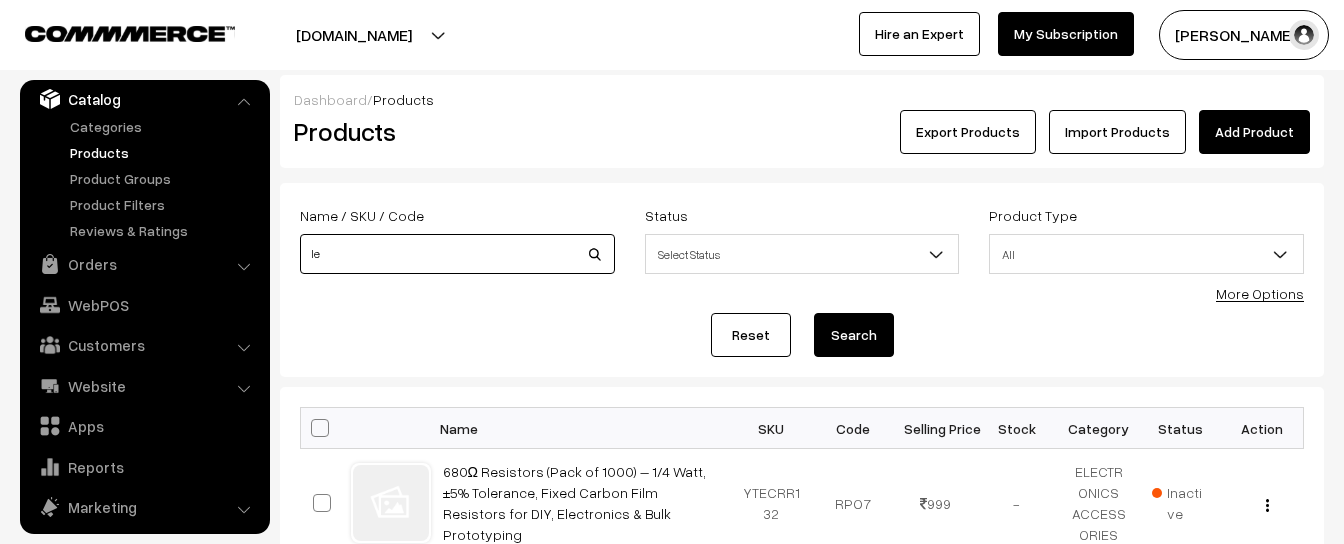 type on "l" 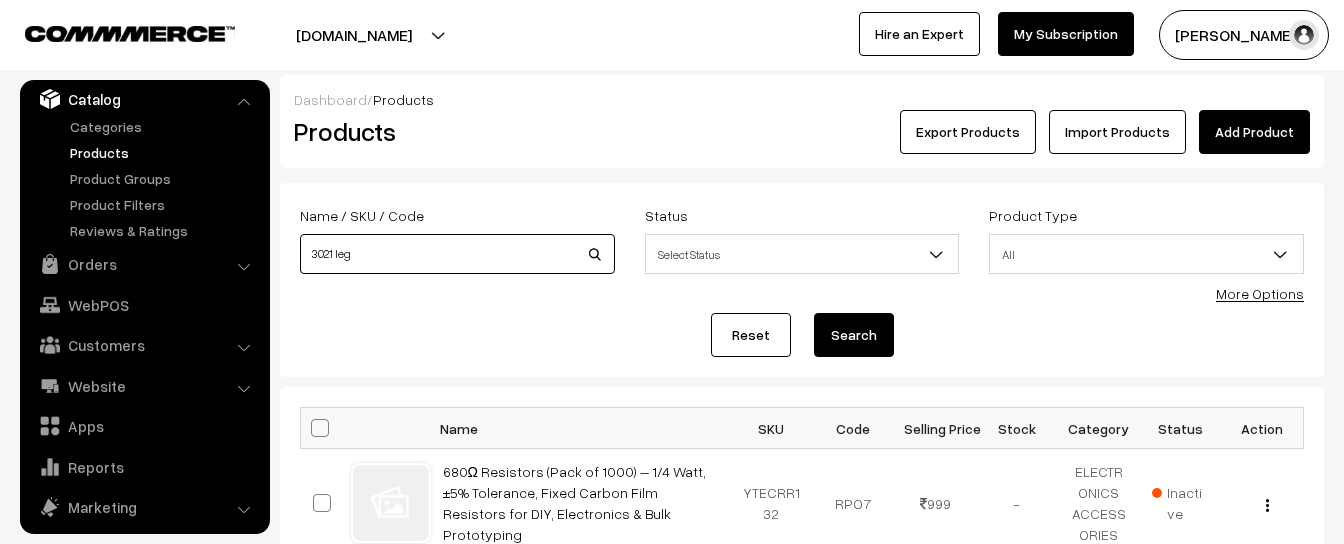 type on "3021 lego" 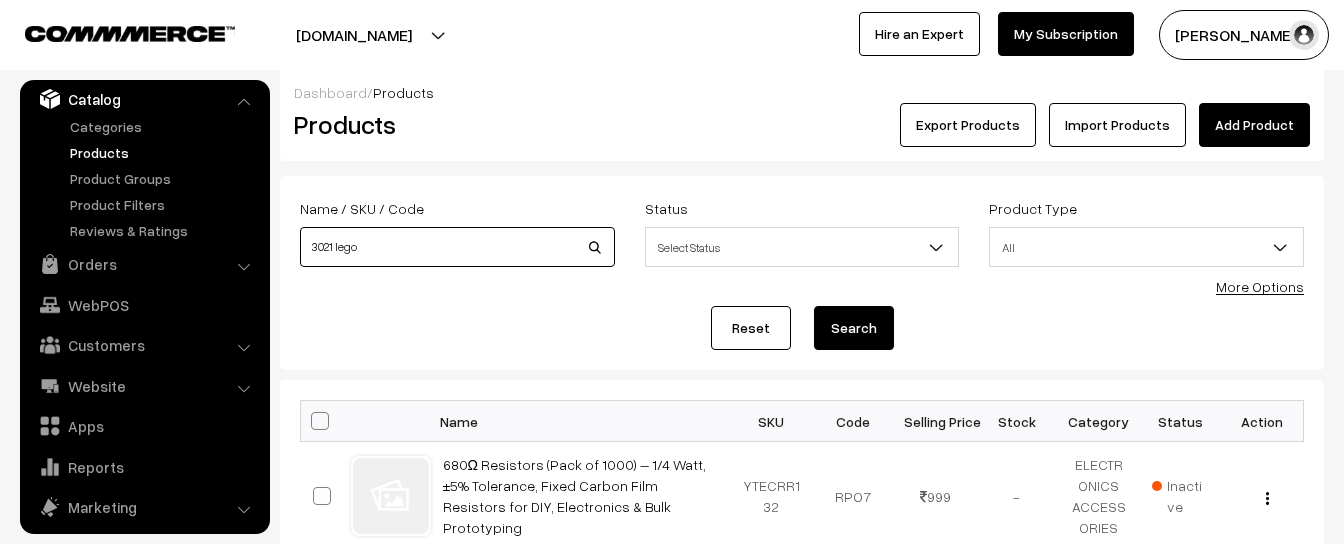 scroll, scrollTop: 0, scrollLeft: 0, axis: both 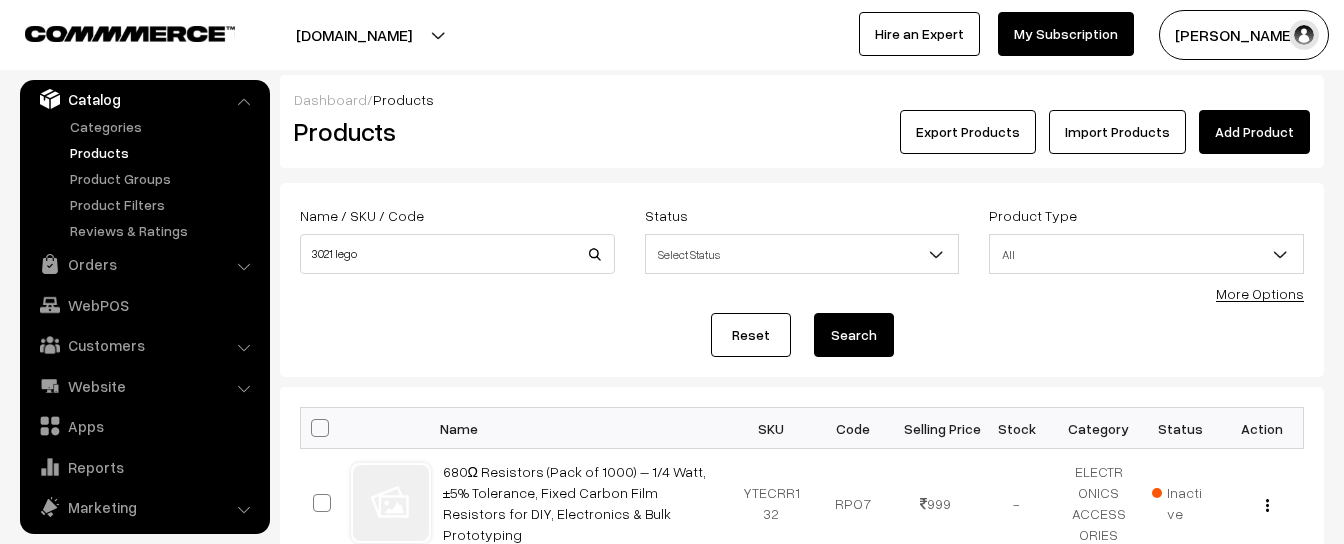 click on "Search" at bounding box center [854, 335] 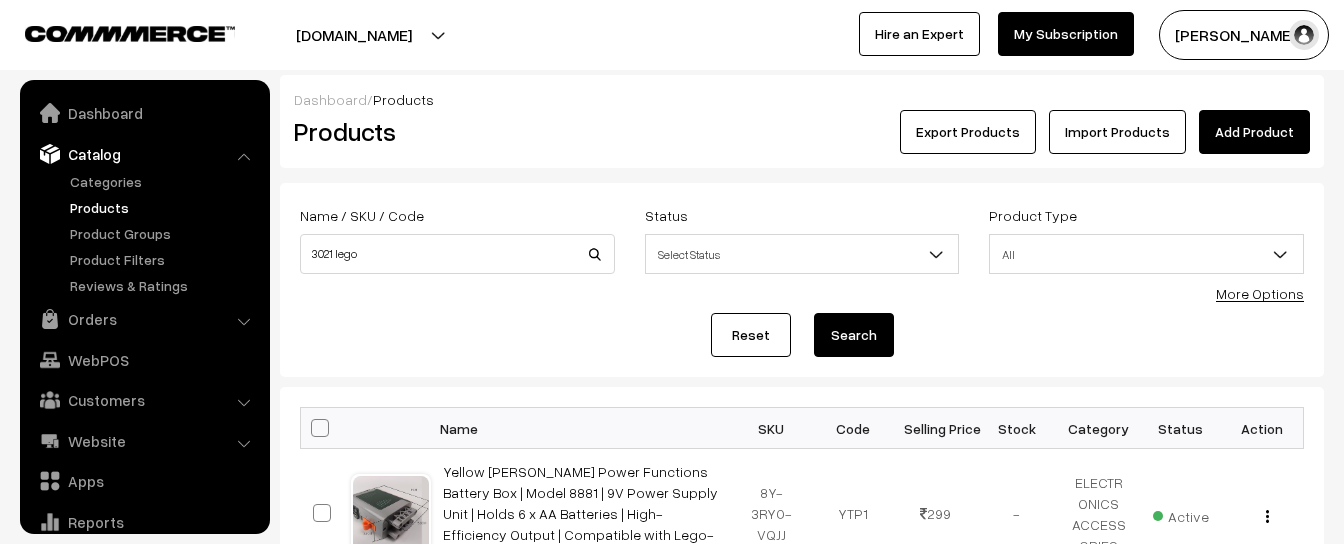 scroll, scrollTop: 0, scrollLeft: 0, axis: both 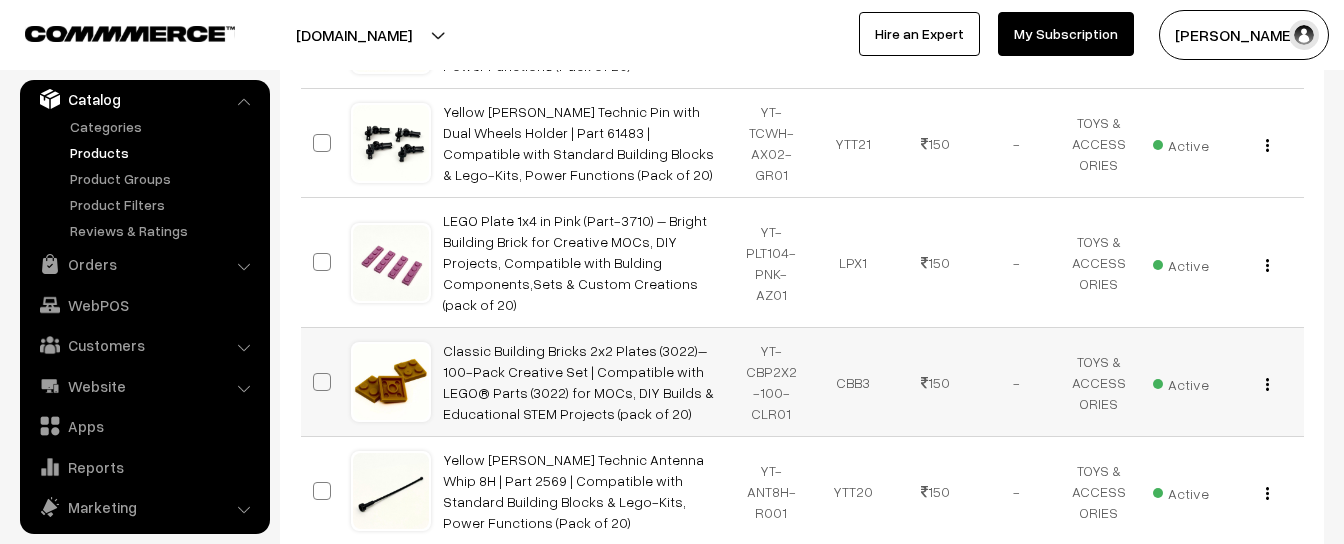 click at bounding box center (1267, 384) 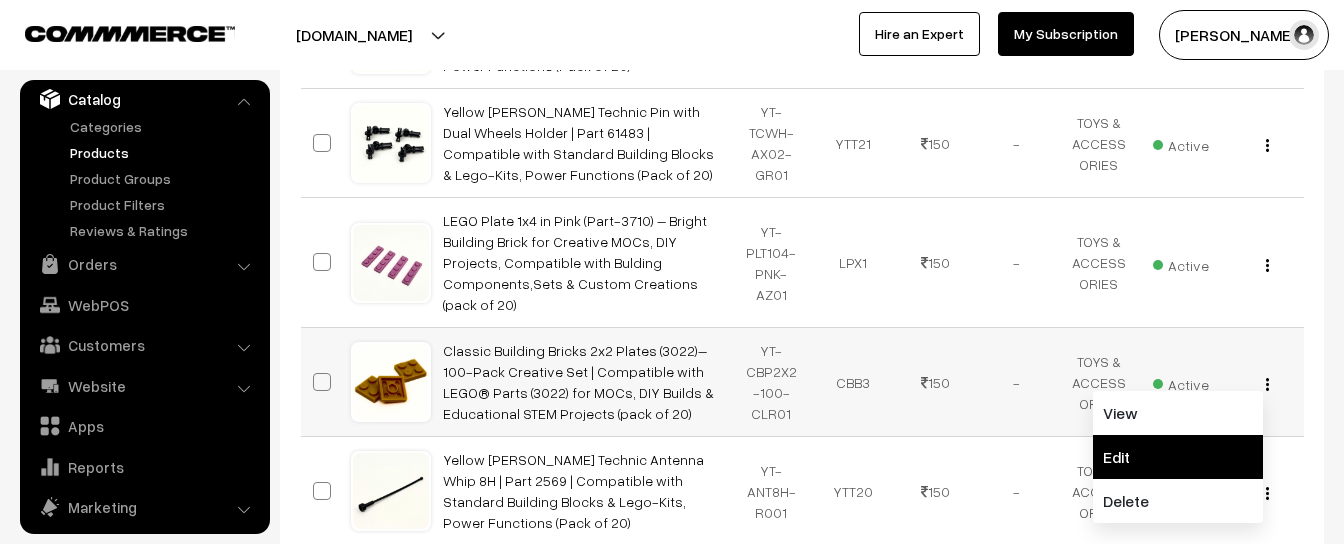 click on "Edit" at bounding box center [1178, 457] 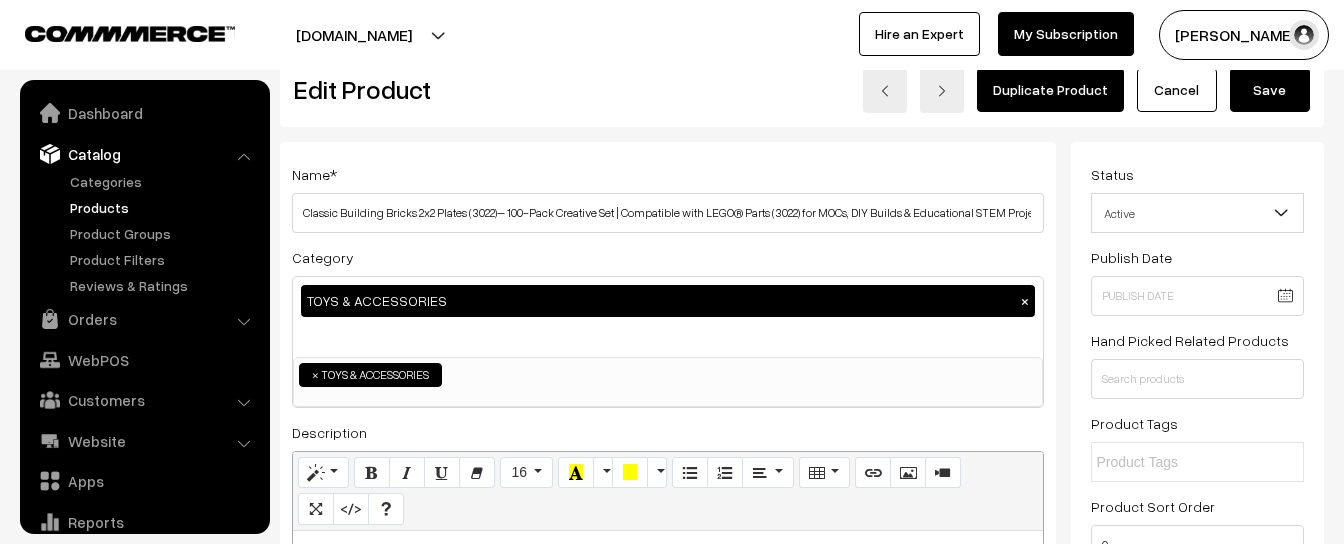 scroll, scrollTop: 344, scrollLeft: 0, axis: vertical 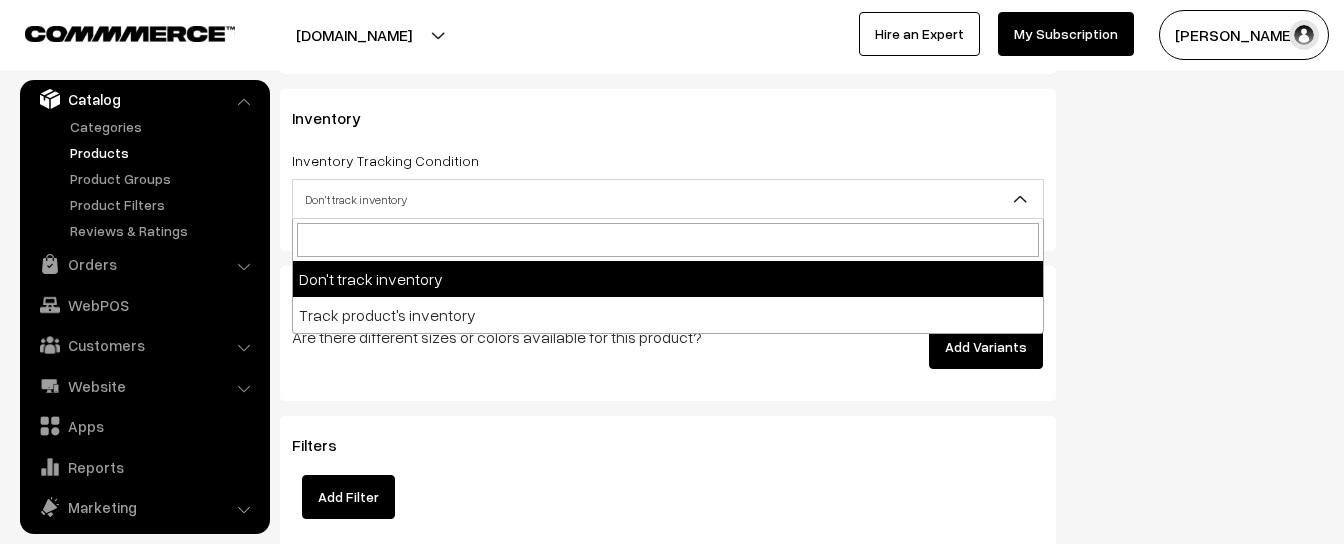 click on "Don't track inventory" at bounding box center (668, 199) 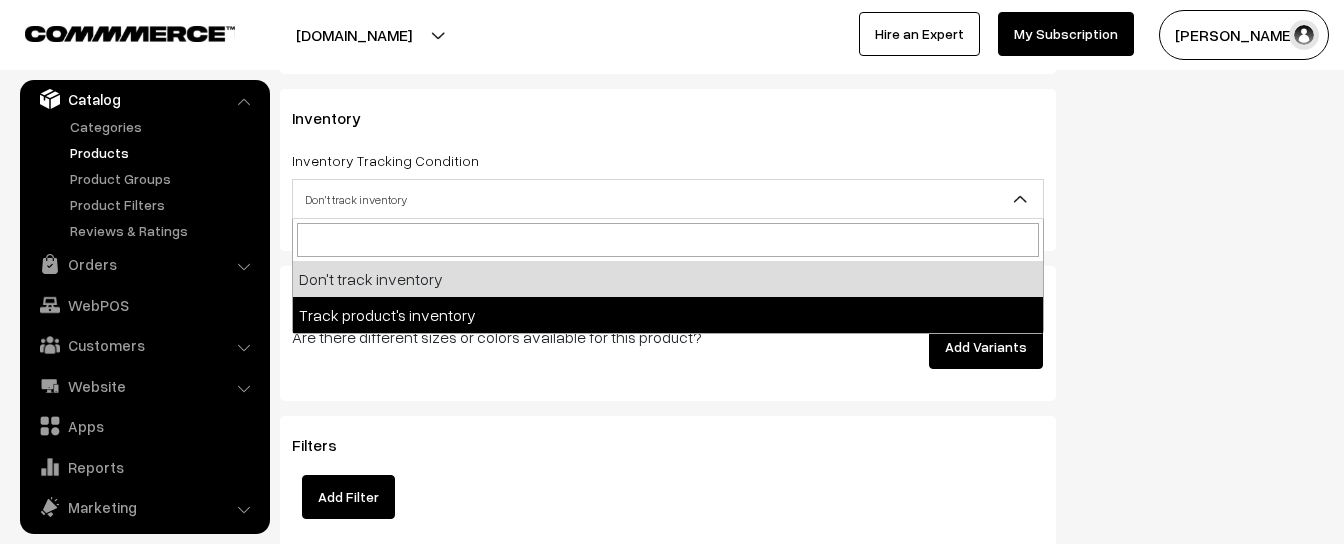 select on "2" 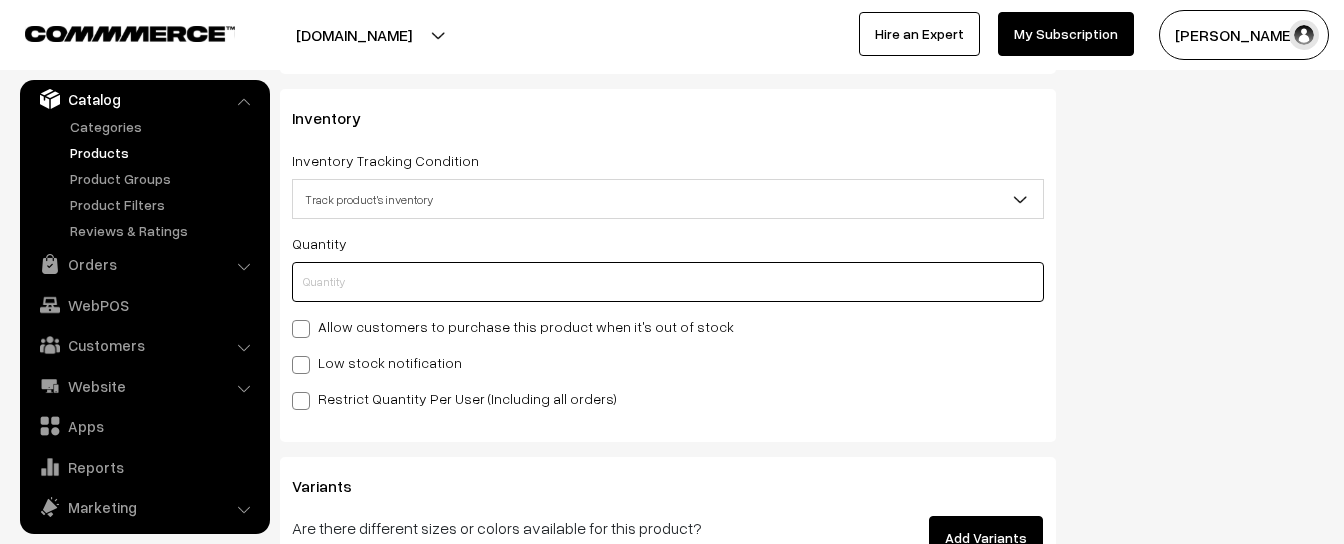click at bounding box center [668, 282] 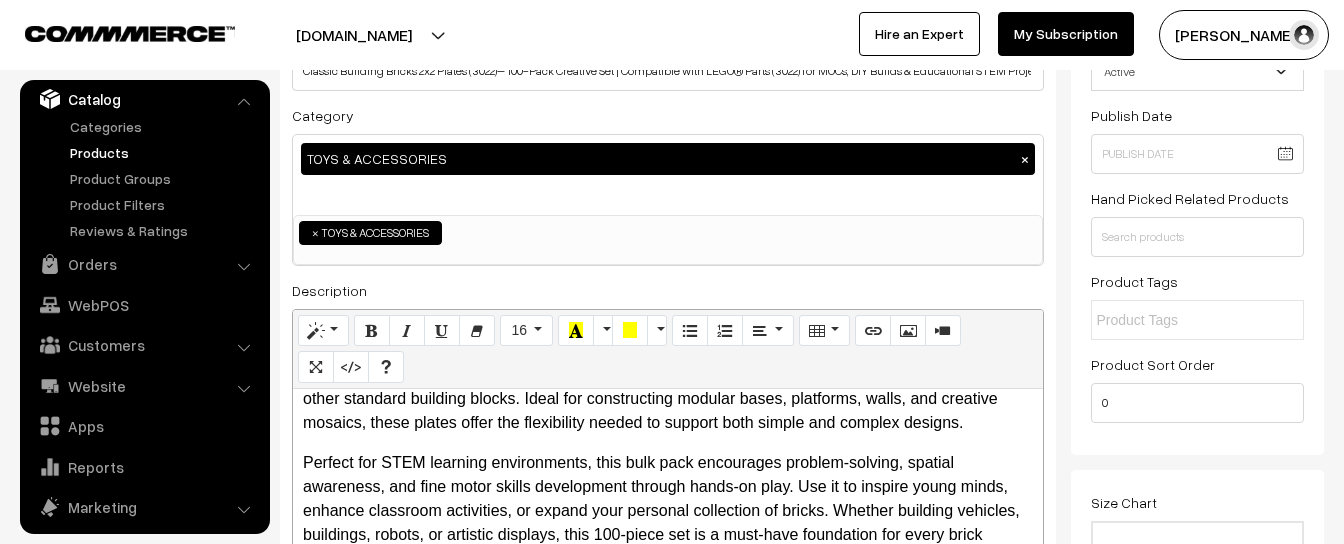scroll, scrollTop: 0, scrollLeft: 0, axis: both 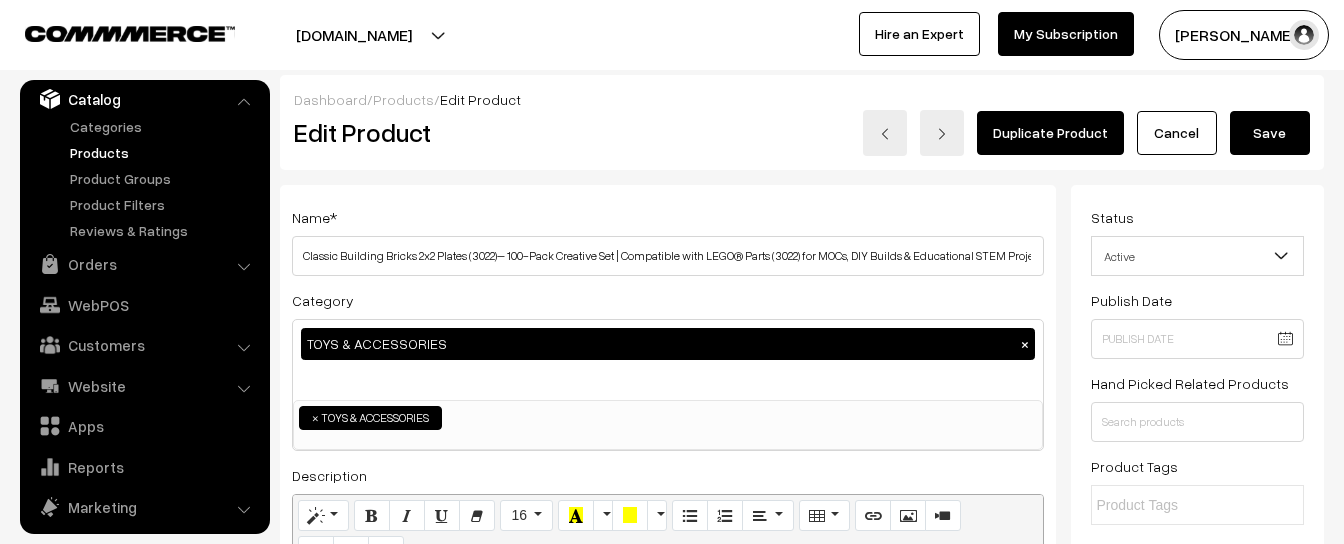 type on "0" 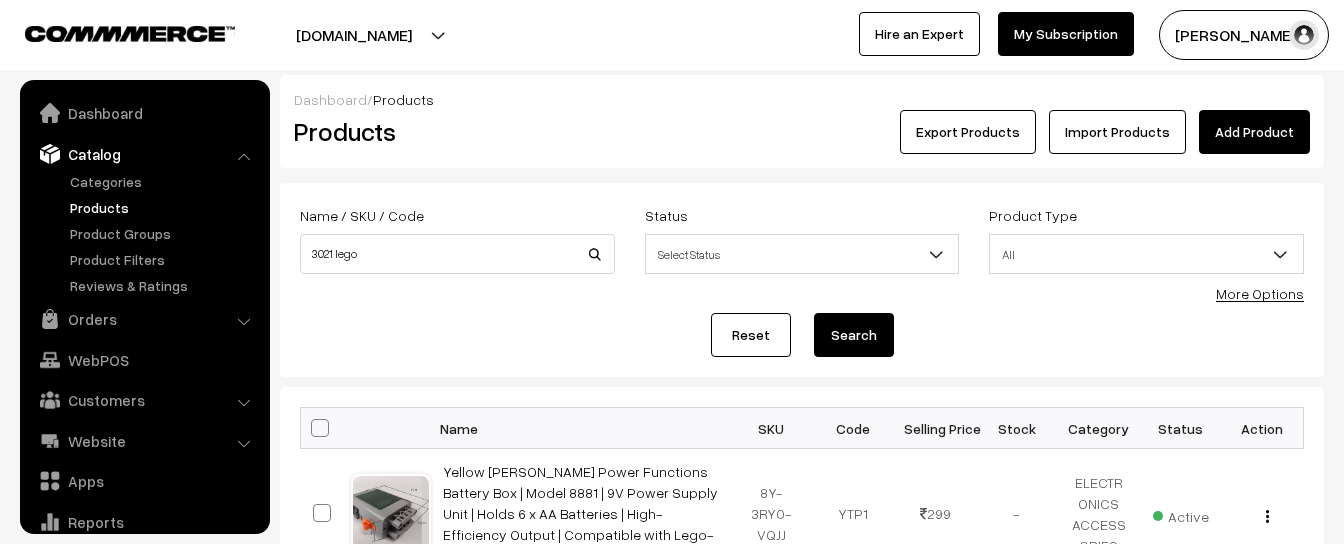 scroll, scrollTop: 0, scrollLeft: 0, axis: both 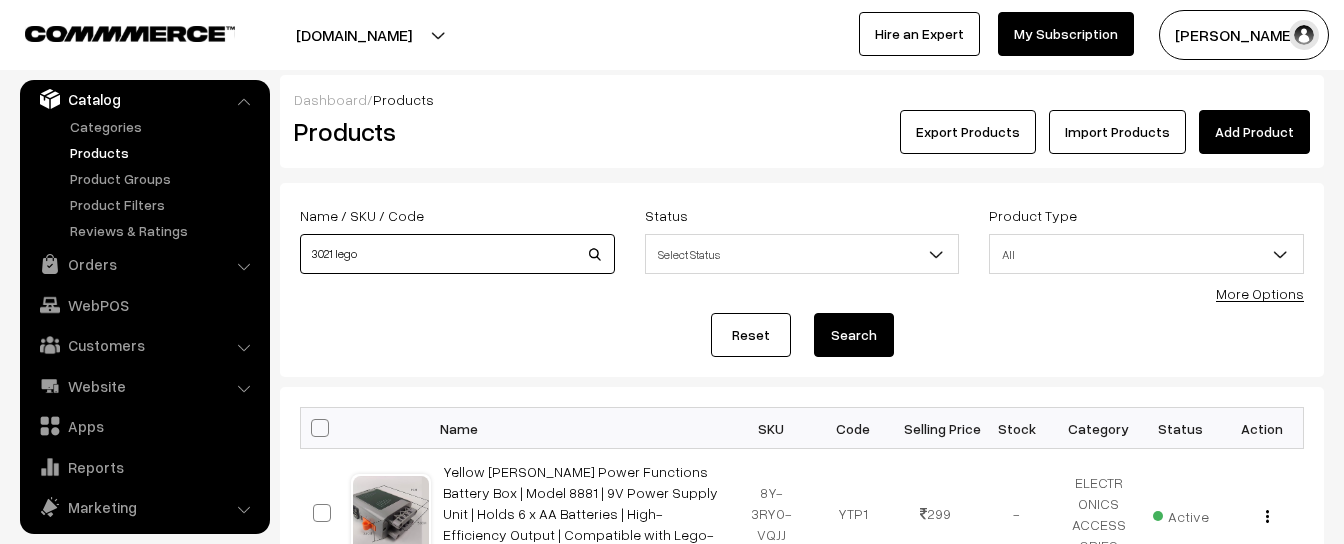 click on "3021 lego" at bounding box center (457, 254) 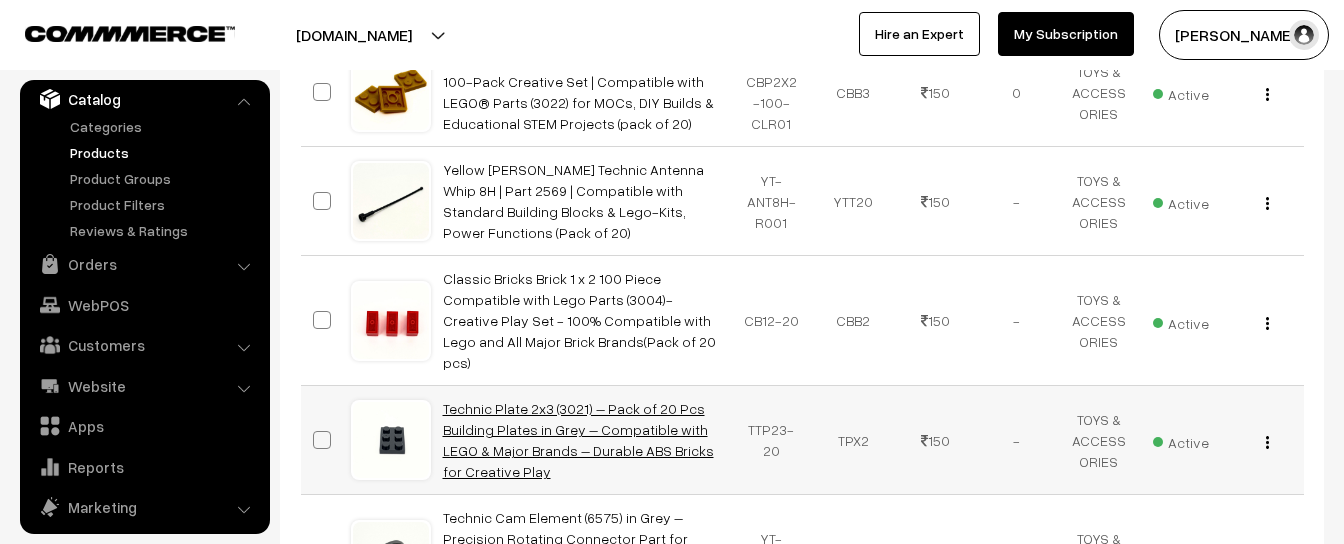 scroll, scrollTop: 885, scrollLeft: 0, axis: vertical 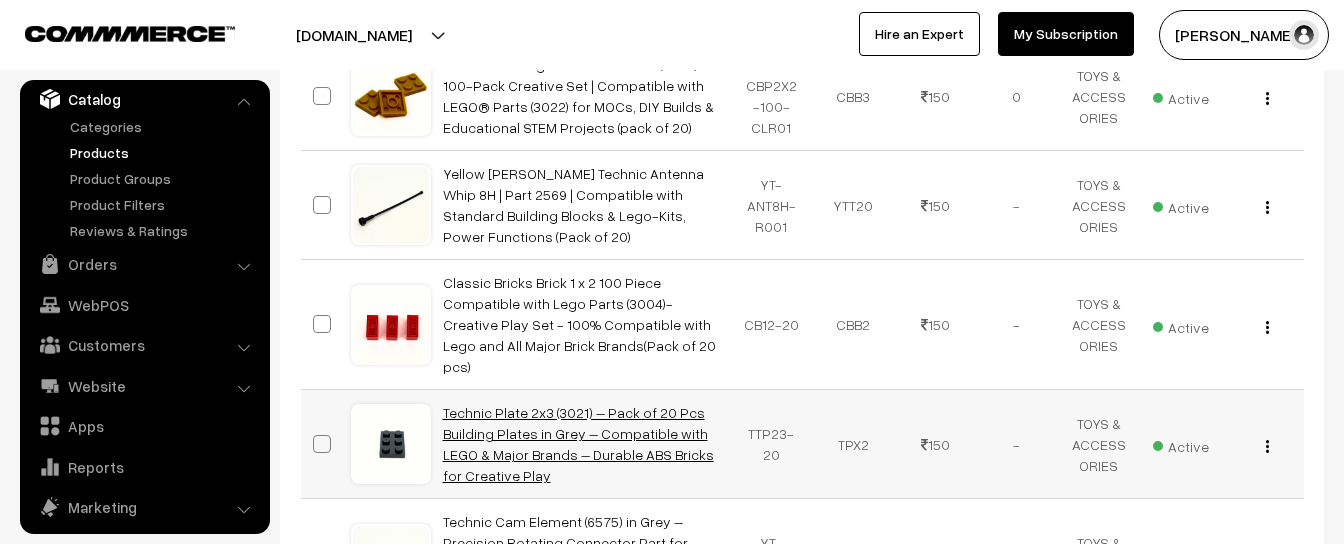 click on "Technic Plate 2x3 (3021) – Pack of 20 Pcs Building Plates in Grey – Compatible with LEGO & Major Brands – Durable ABS Bricks for Creative Play" at bounding box center (578, 444) 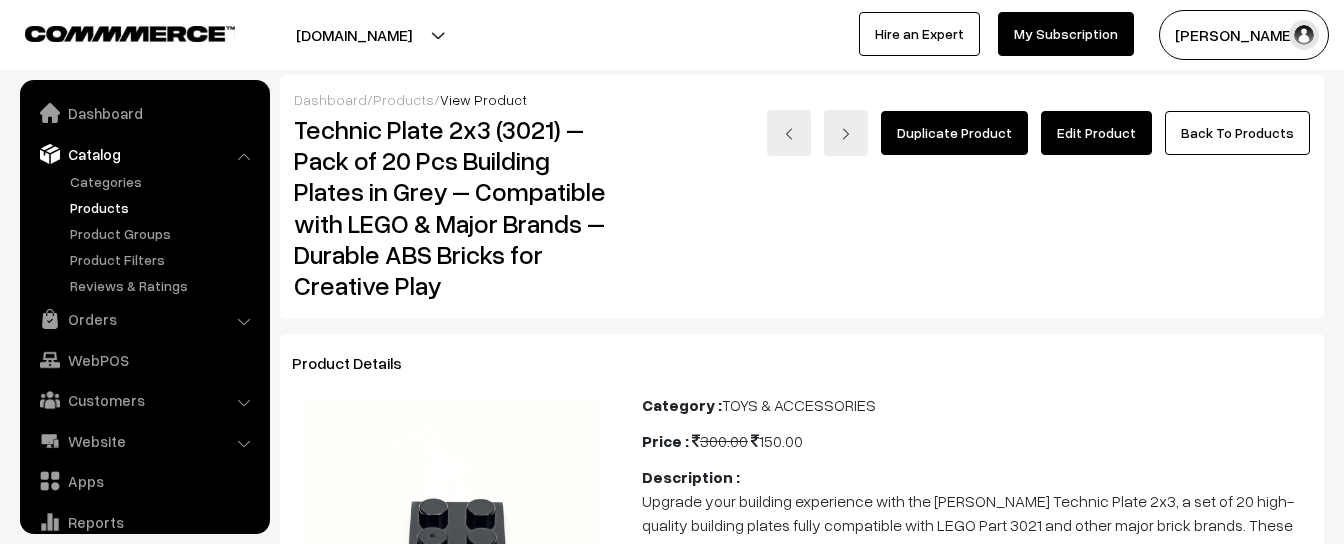 scroll, scrollTop: 0, scrollLeft: 0, axis: both 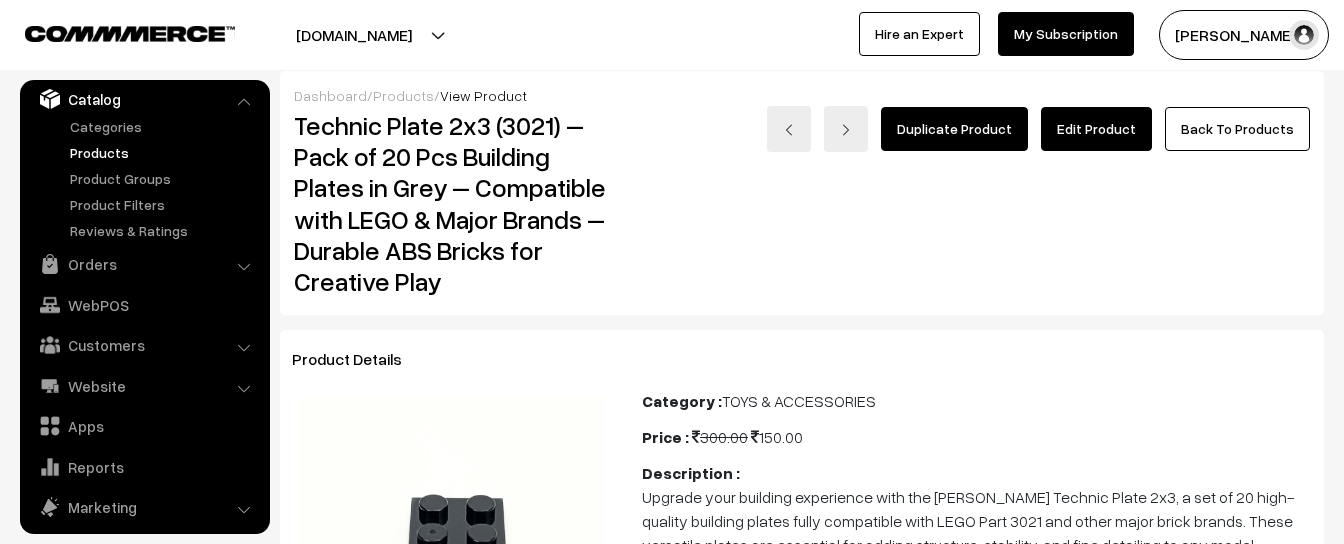click on "Edit Product" at bounding box center [1096, 129] 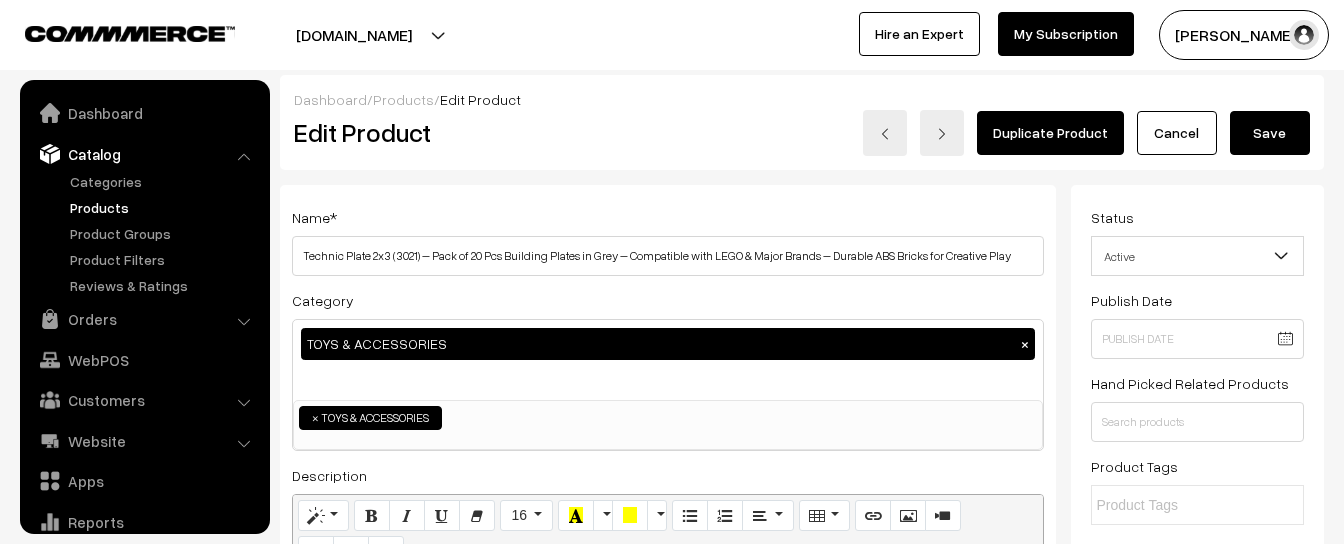scroll, scrollTop: 116, scrollLeft: 0, axis: vertical 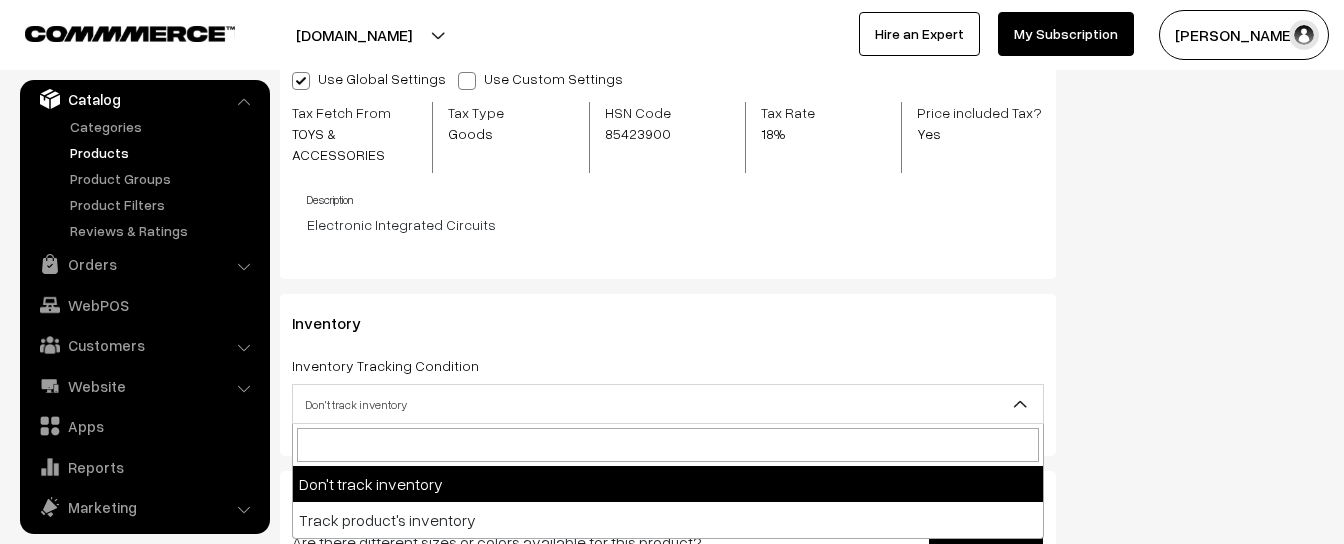 click on "Don't track inventory" at bounding box center (668, 404) 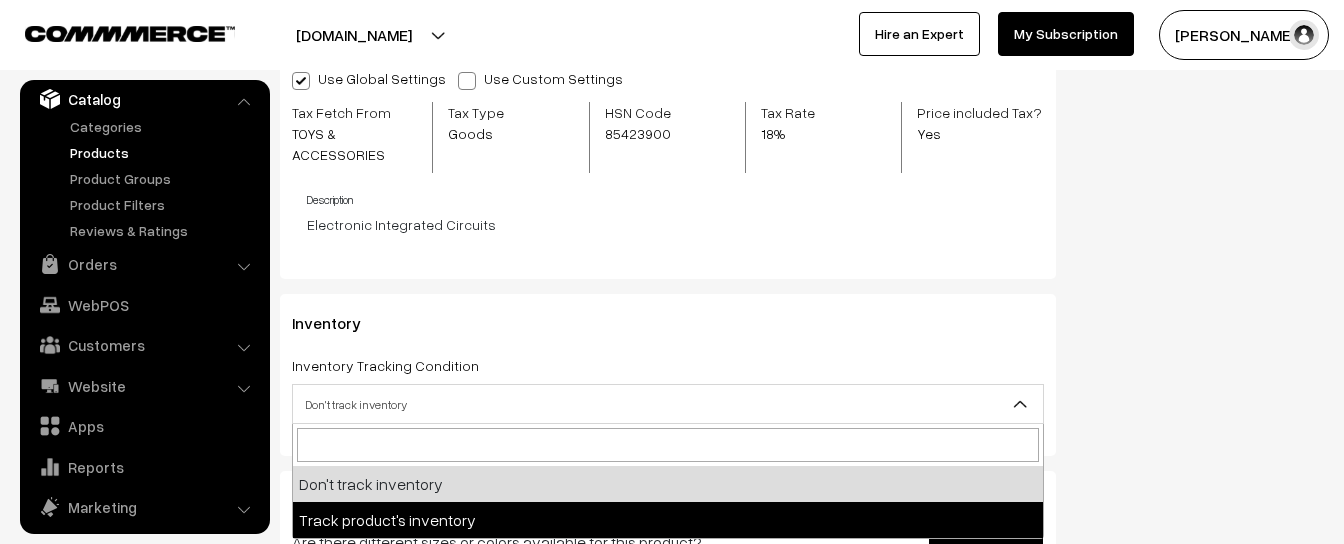 select on "2" 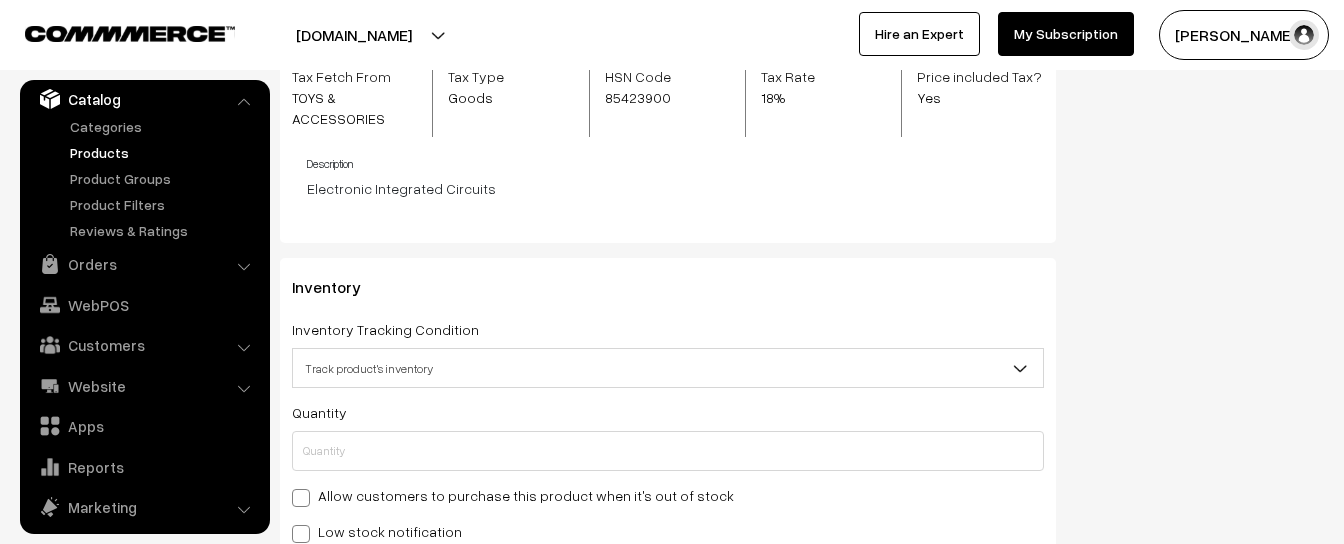scroll, scrollTop: 2338, scrollLeft: 0, axis: vertical 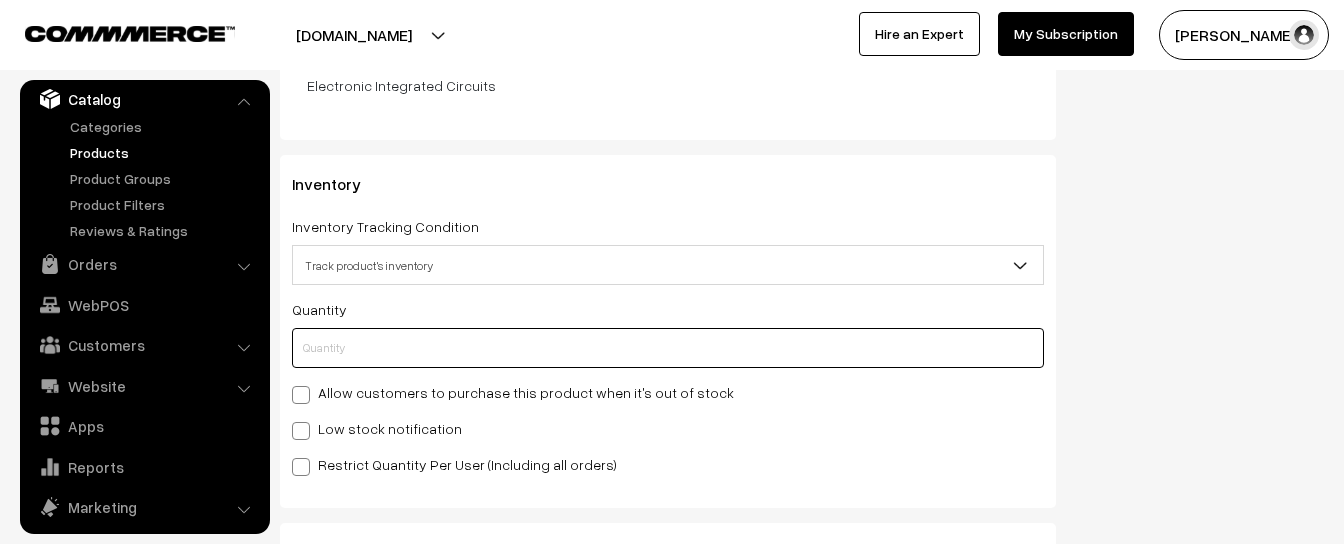click at bounding box center (668, 348) 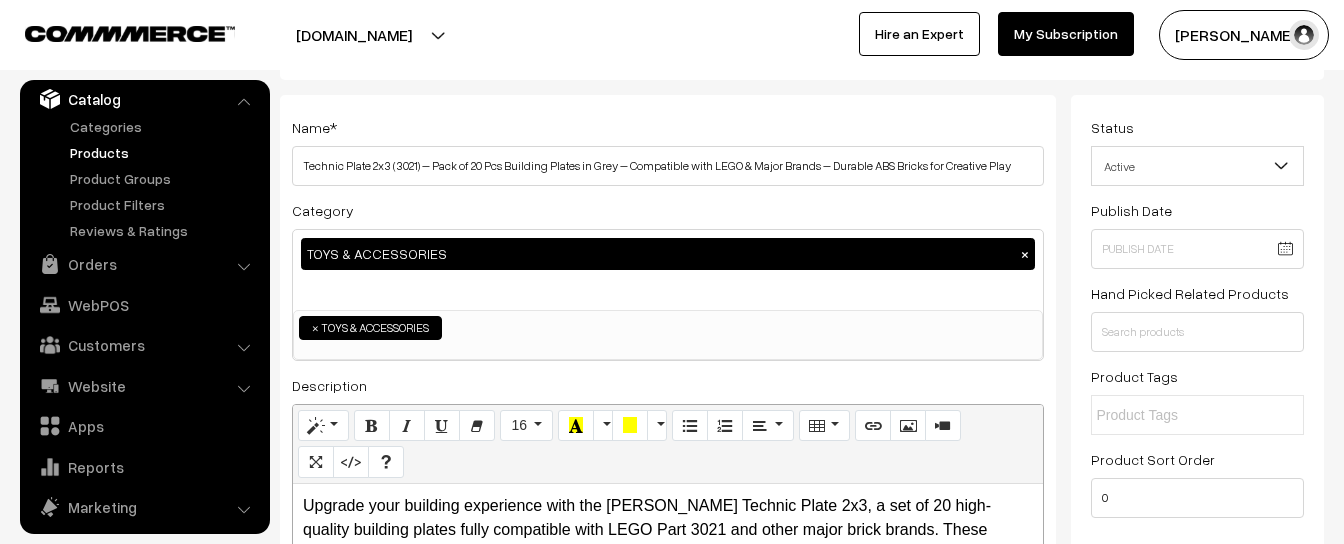 scroll, scrollTop: 0, scrollLeft: 0, axis: both 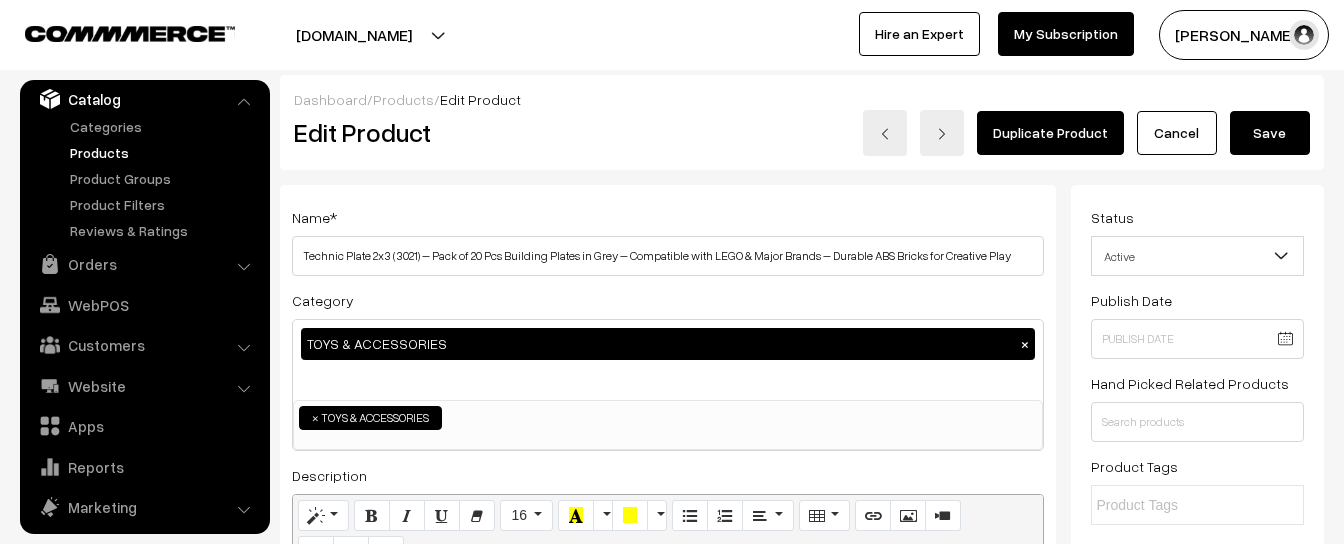 type on "0" 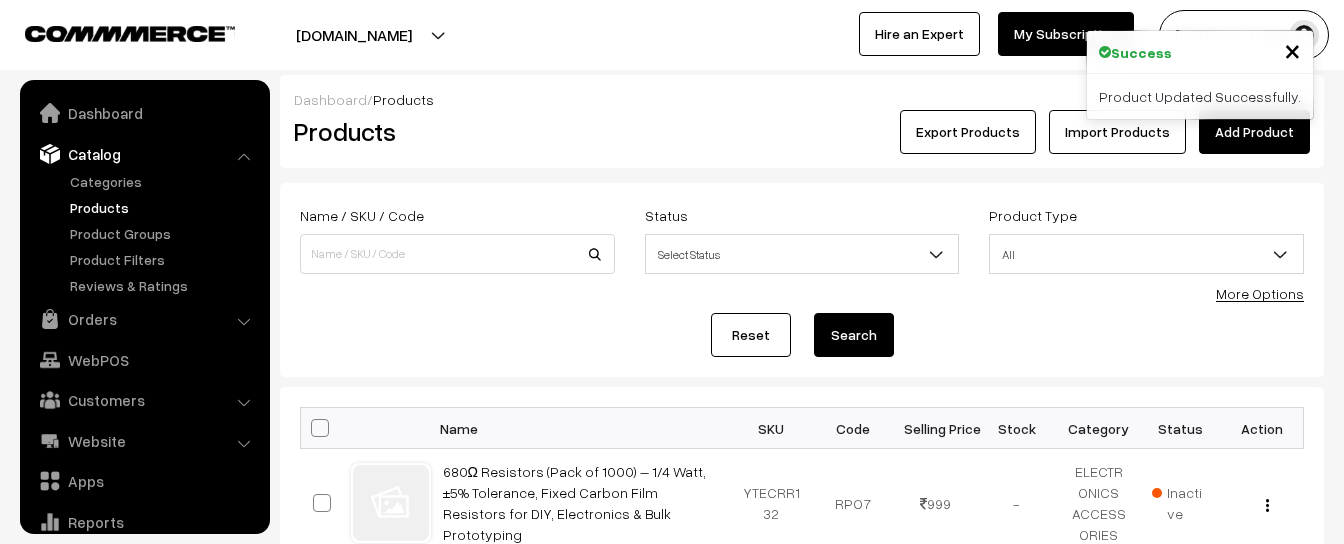 scroll, scrollTop: 0, scrollLeft: 0, axis: both 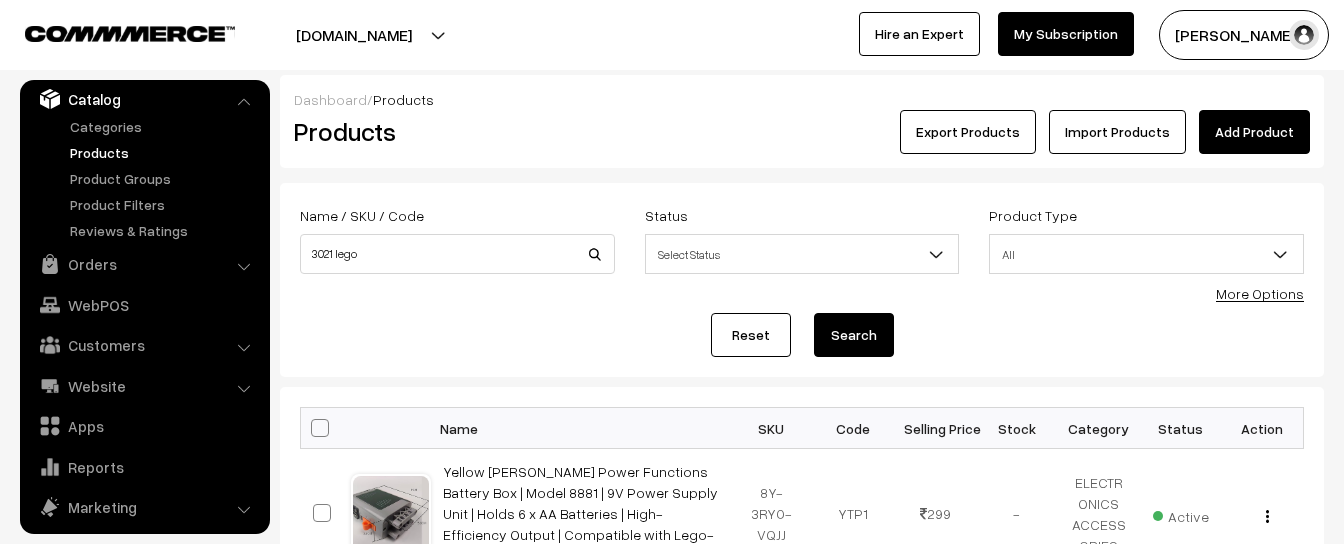 click on "Search" at bounding box center [854, 335] 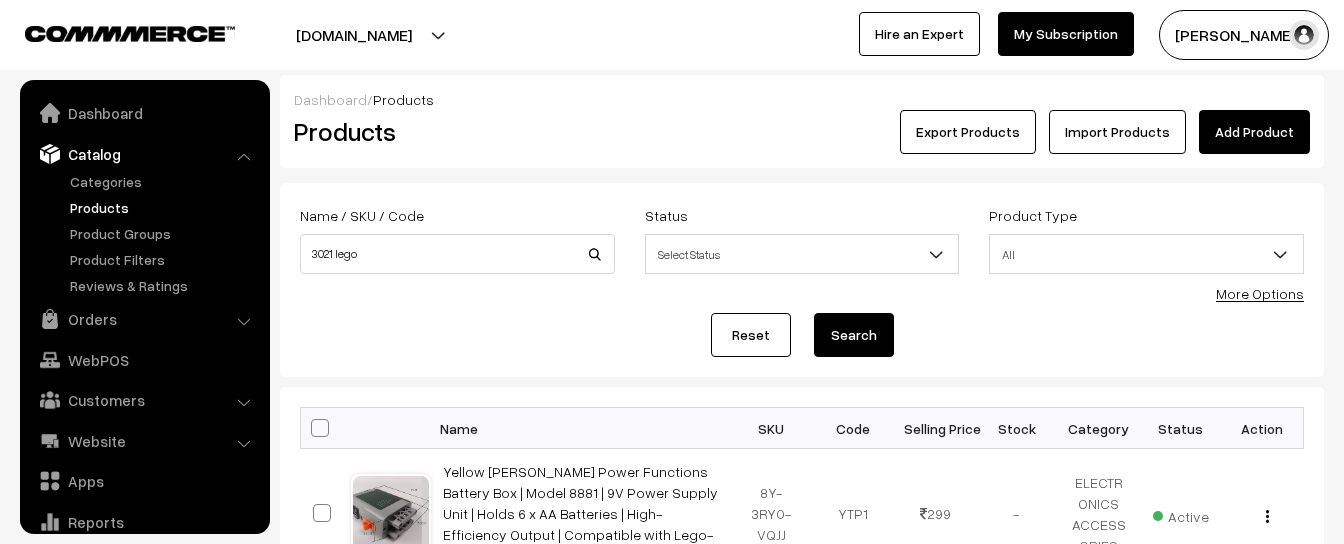 scroll, scrollTop: 0, scrollLeft: 0, axis: both 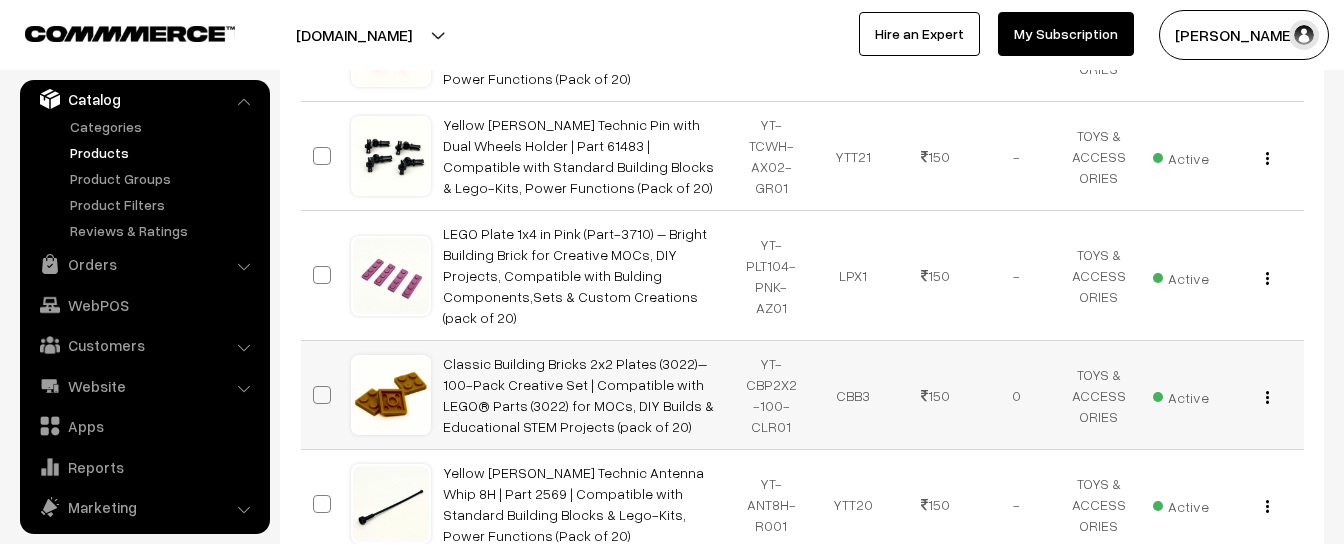 click on "Classic Building Bricks 2x2 Plates (3022)– 100-Pack Creative Set | Compatible with LEGO® Parts (3022) for MOCs, DIY Builds & Educational STEM Projects (pack of 20)" at bounding box center (581, 395) 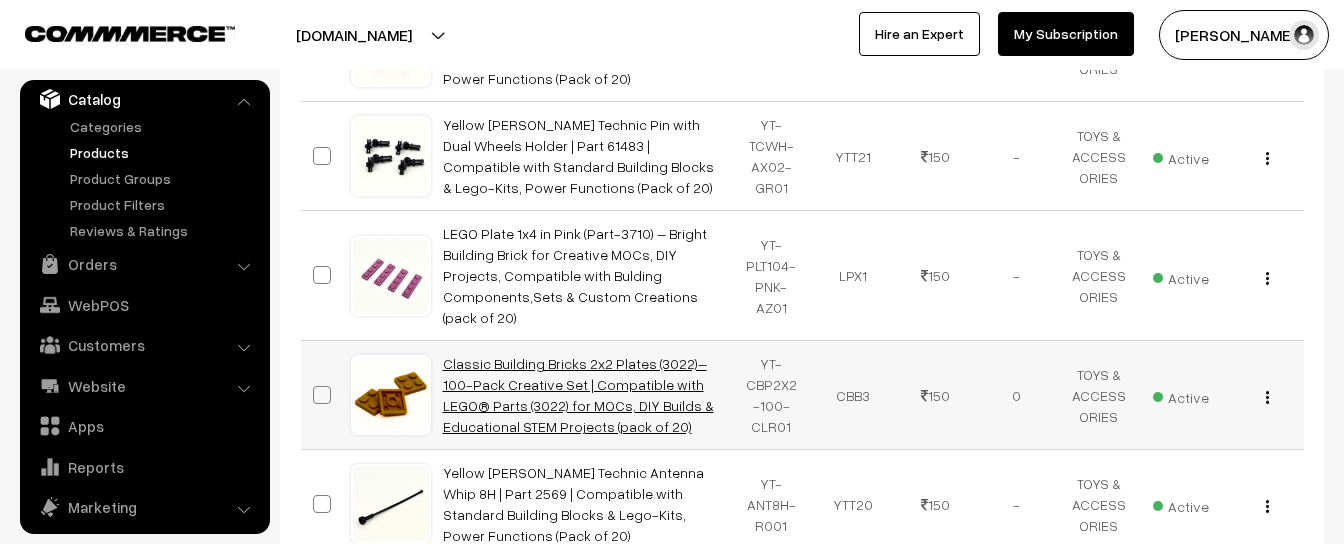 click on "Classic Building Bricks 2x2 Plates (3022)– 100-Pack Creative Set | Compatible with LEGO® Parts (3022) for MOCs, DIY Builds & Educational STEM Projects (pack of 20)" at bounding box center (578, 395) 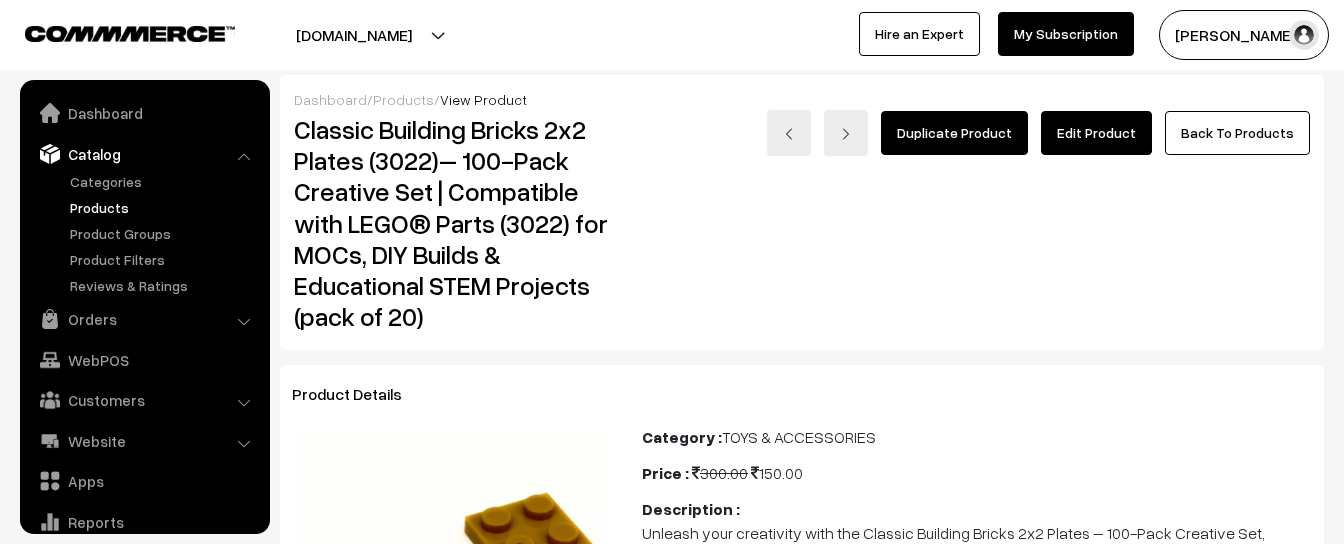 scroll, scrollTop: 0, scrollLeft: 0, axis: both 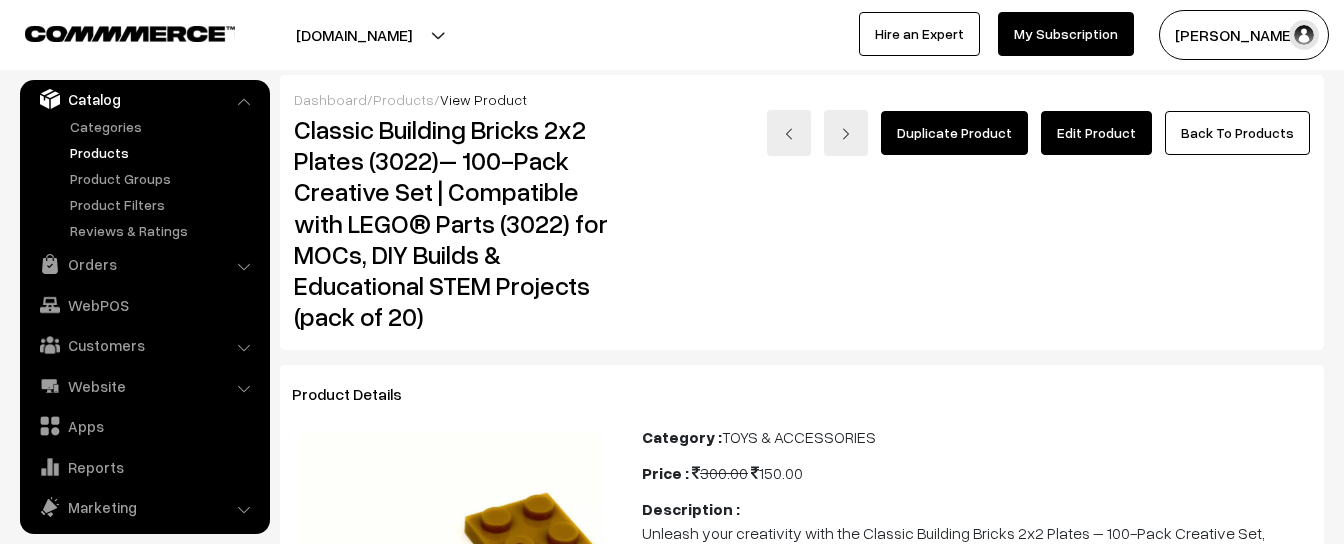 click on "Edit Product" at bounding box center (1096, 133) 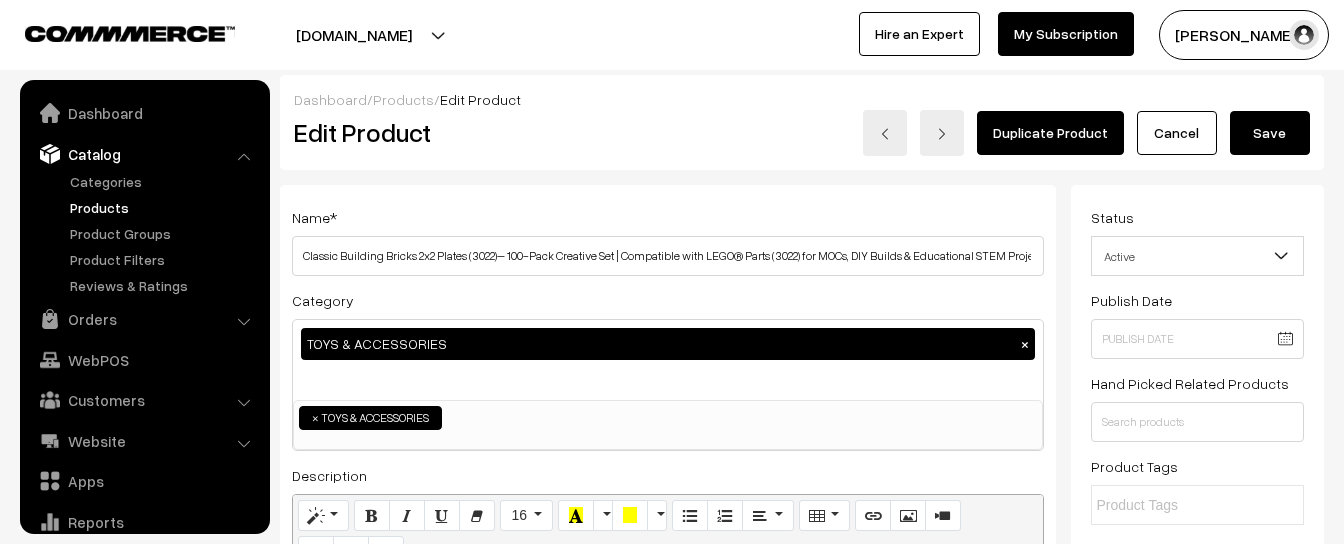 scroll, scrollTop: 571, scrollLeft: 0, axis: vertical 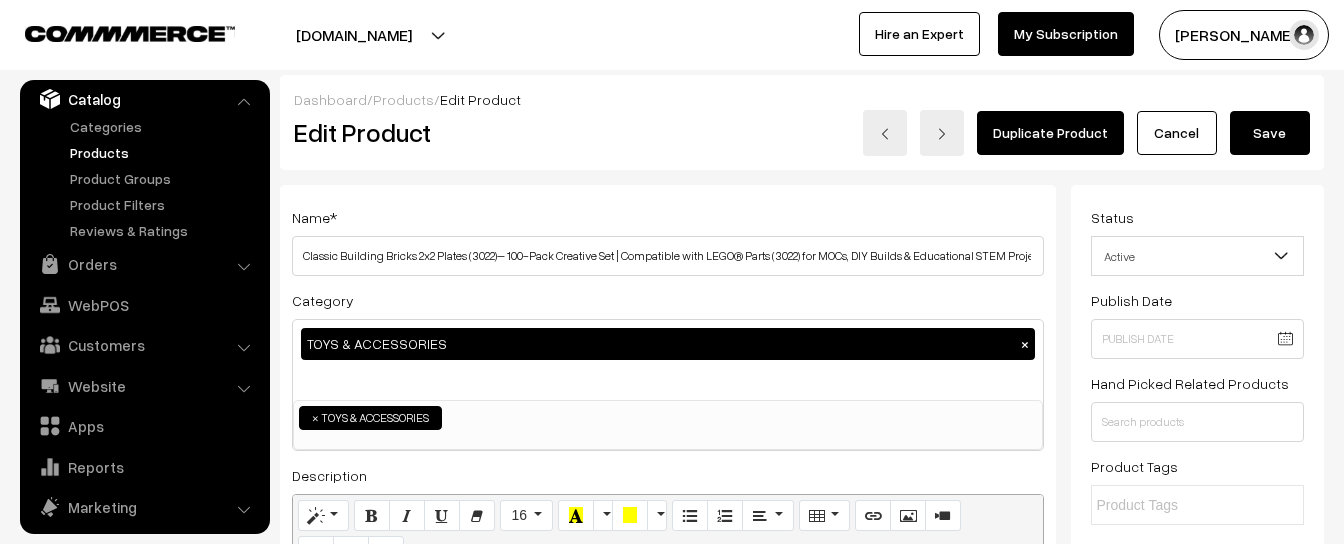click on "Save" at bounding box center [1270, 133] 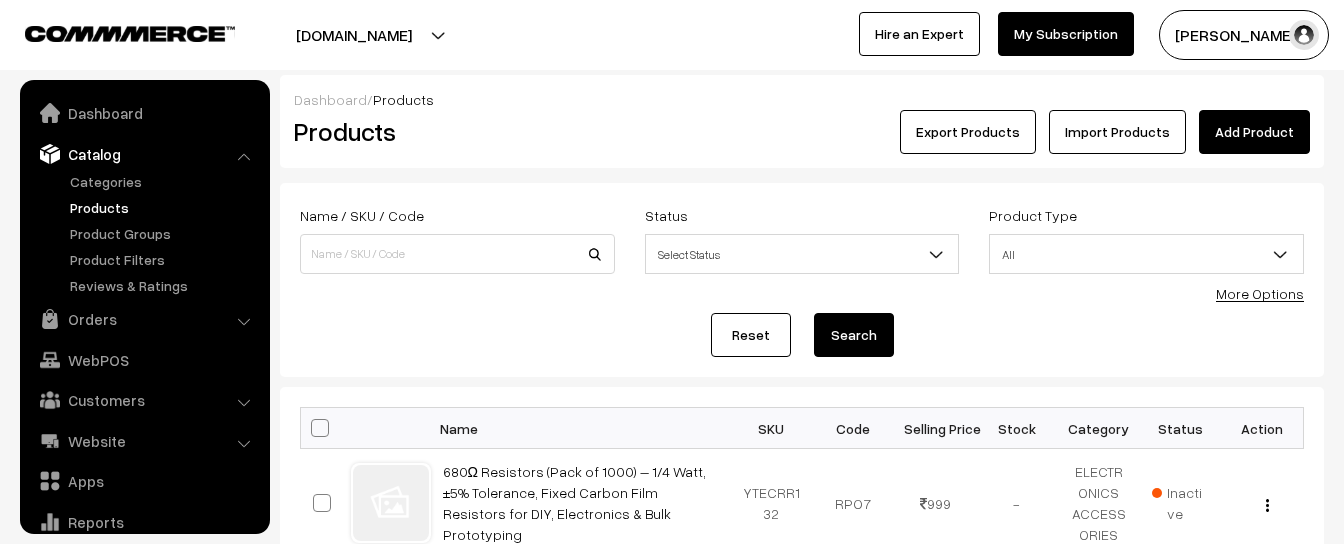 scroll, scrollTop: 0, scrollLeft: 0, axis: both 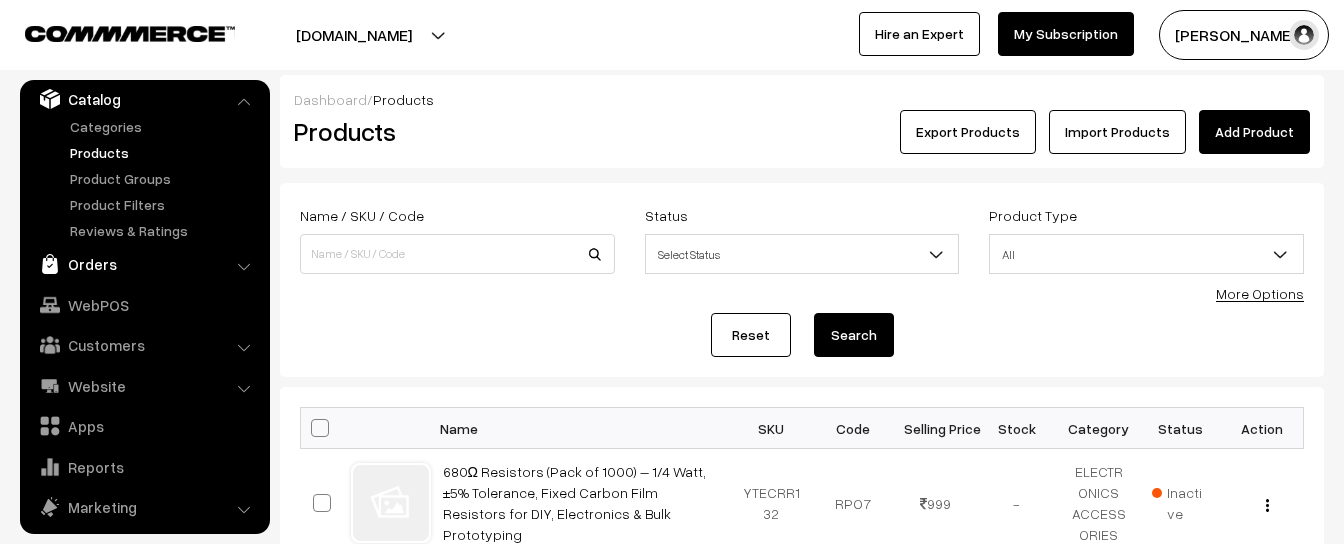 click on "Orders" at bounding box center (144, 264) 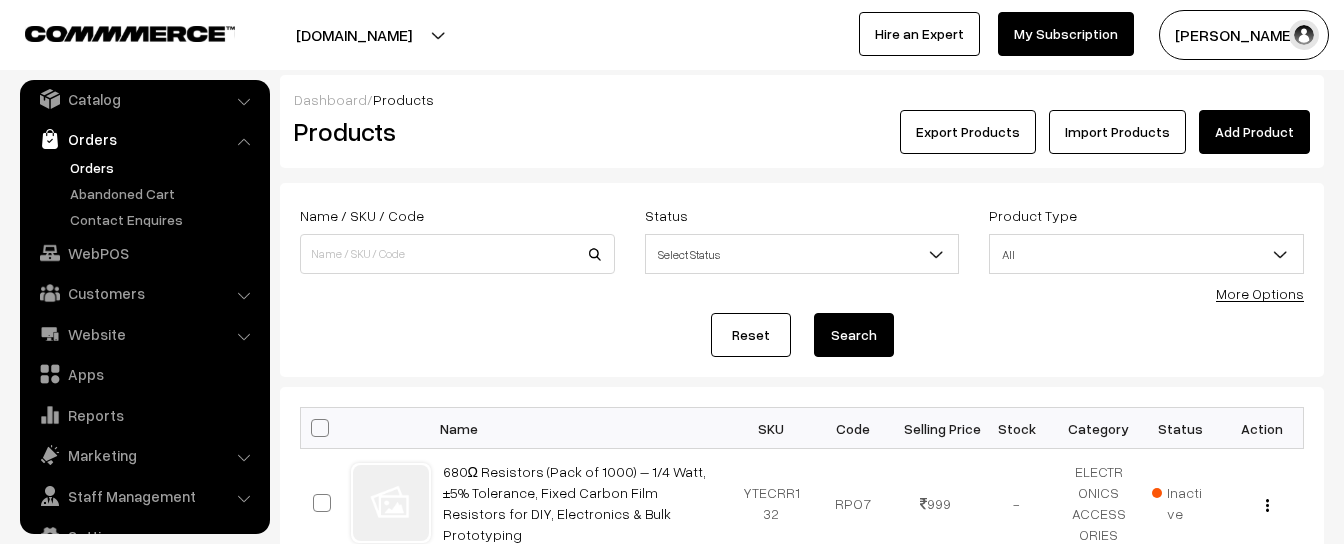 click on "Orders" at bounding box center (164, 167) 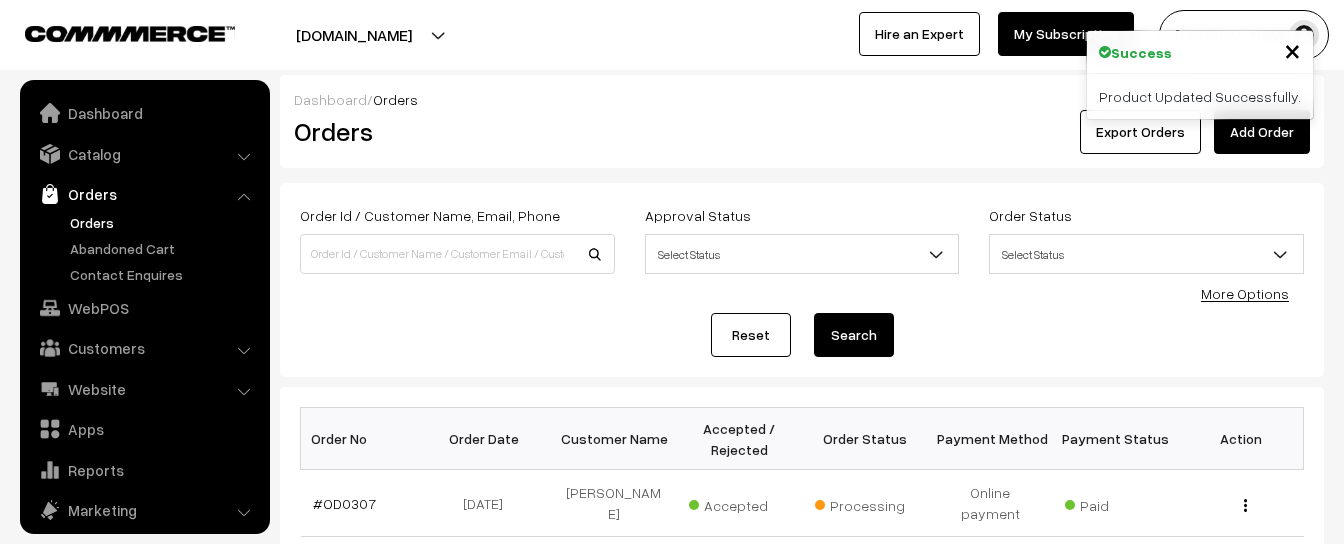 scroll, scrollTop: 0, scrollLeft: 0, axis: both 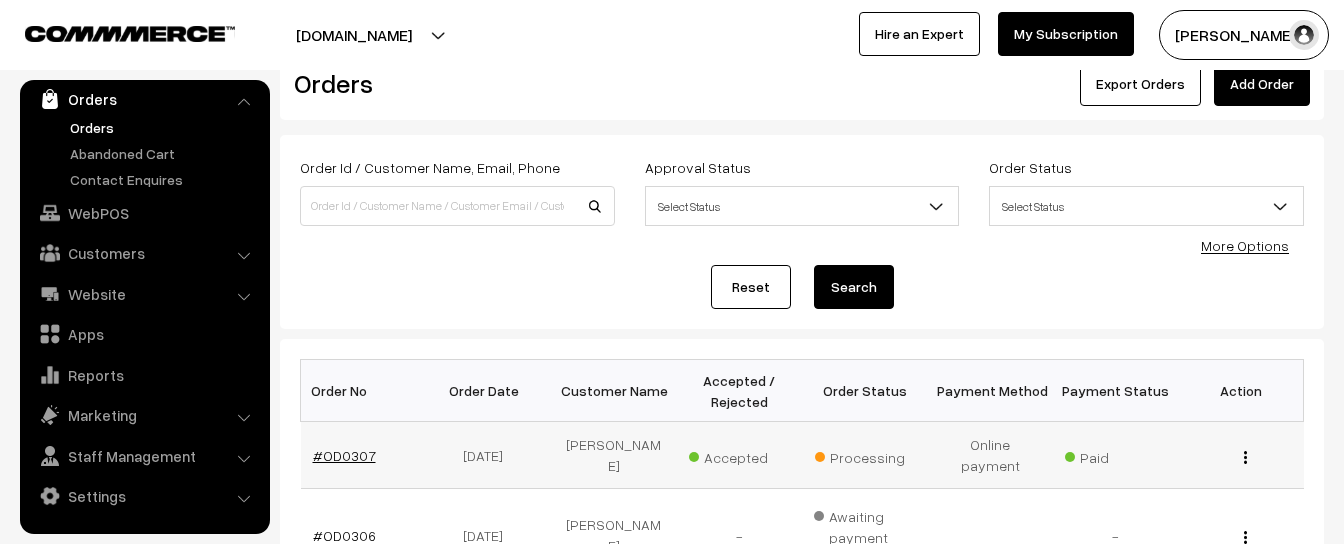 click on "#OD0307" at bounding box center [344, 455] 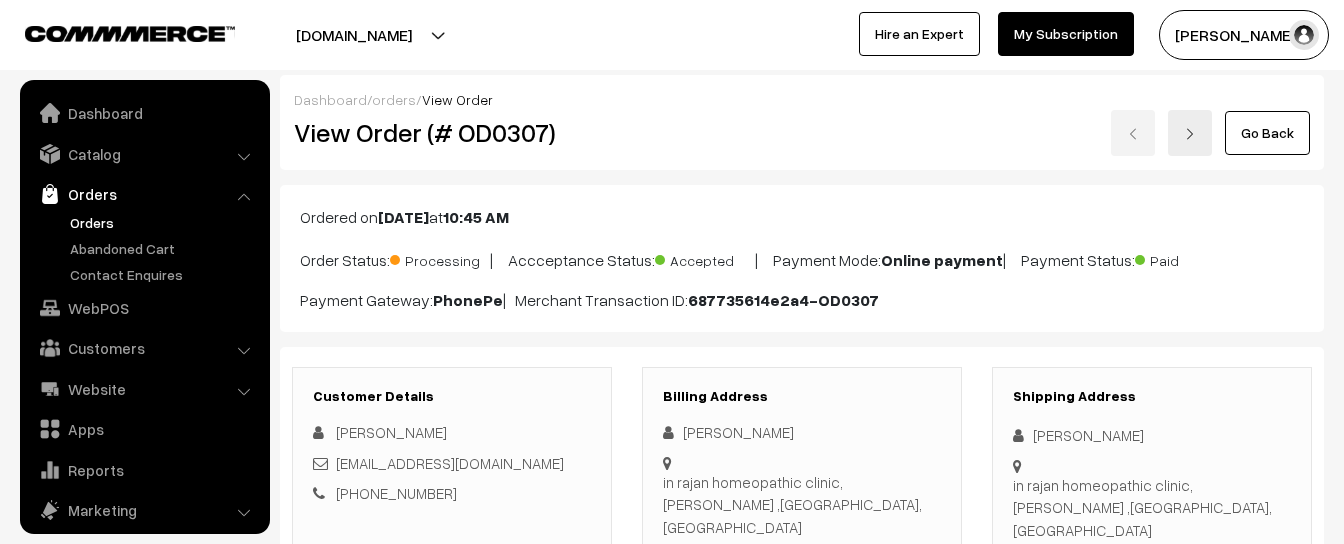 scroll, scrollTop: 113, scrollLeft: 0, axis: vertical 